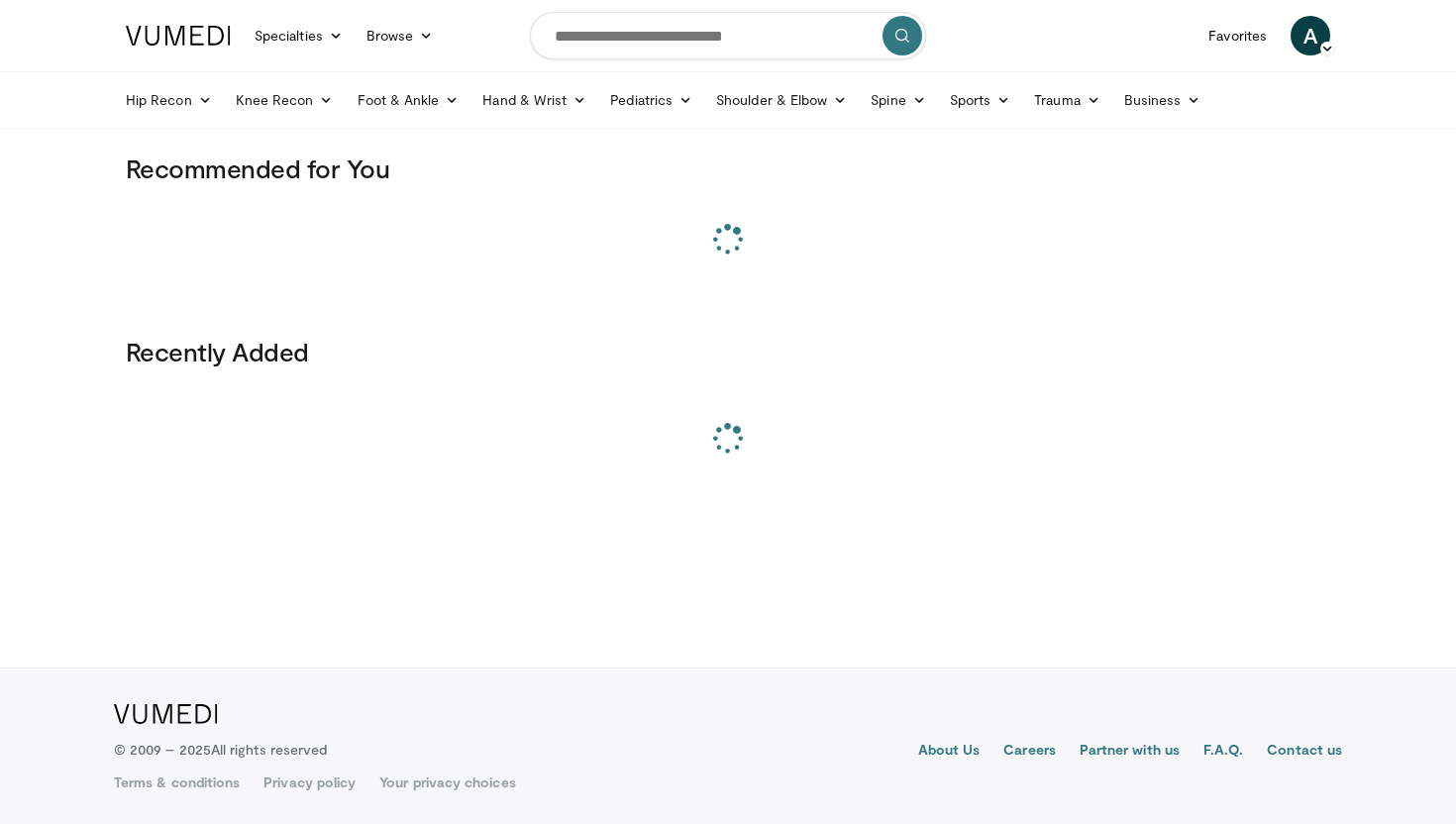 scroll, scrollTop: 0, scrollLeft: 0, axis: both 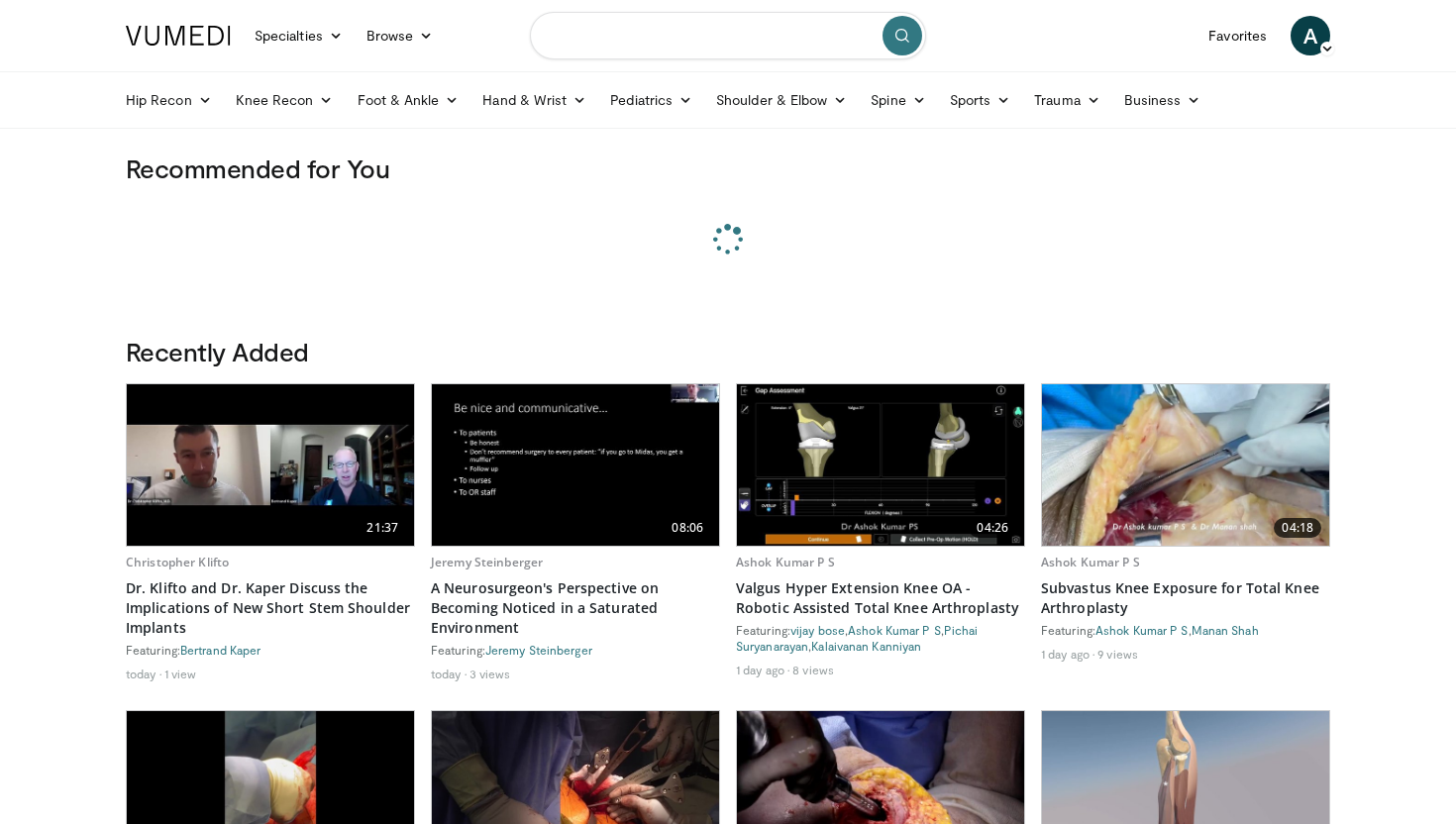 click at bounding box center (728, 36) 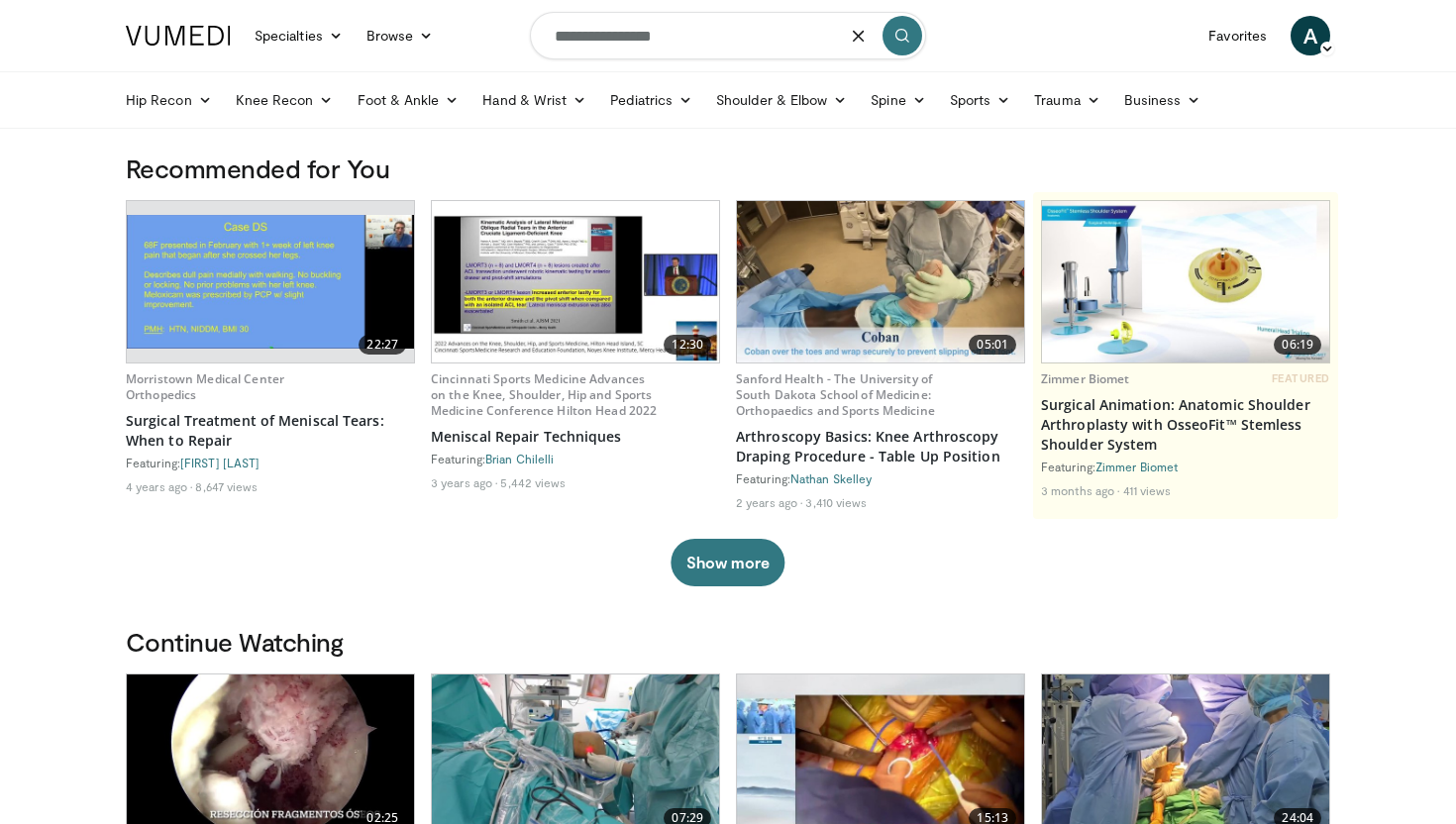 type on "**********" 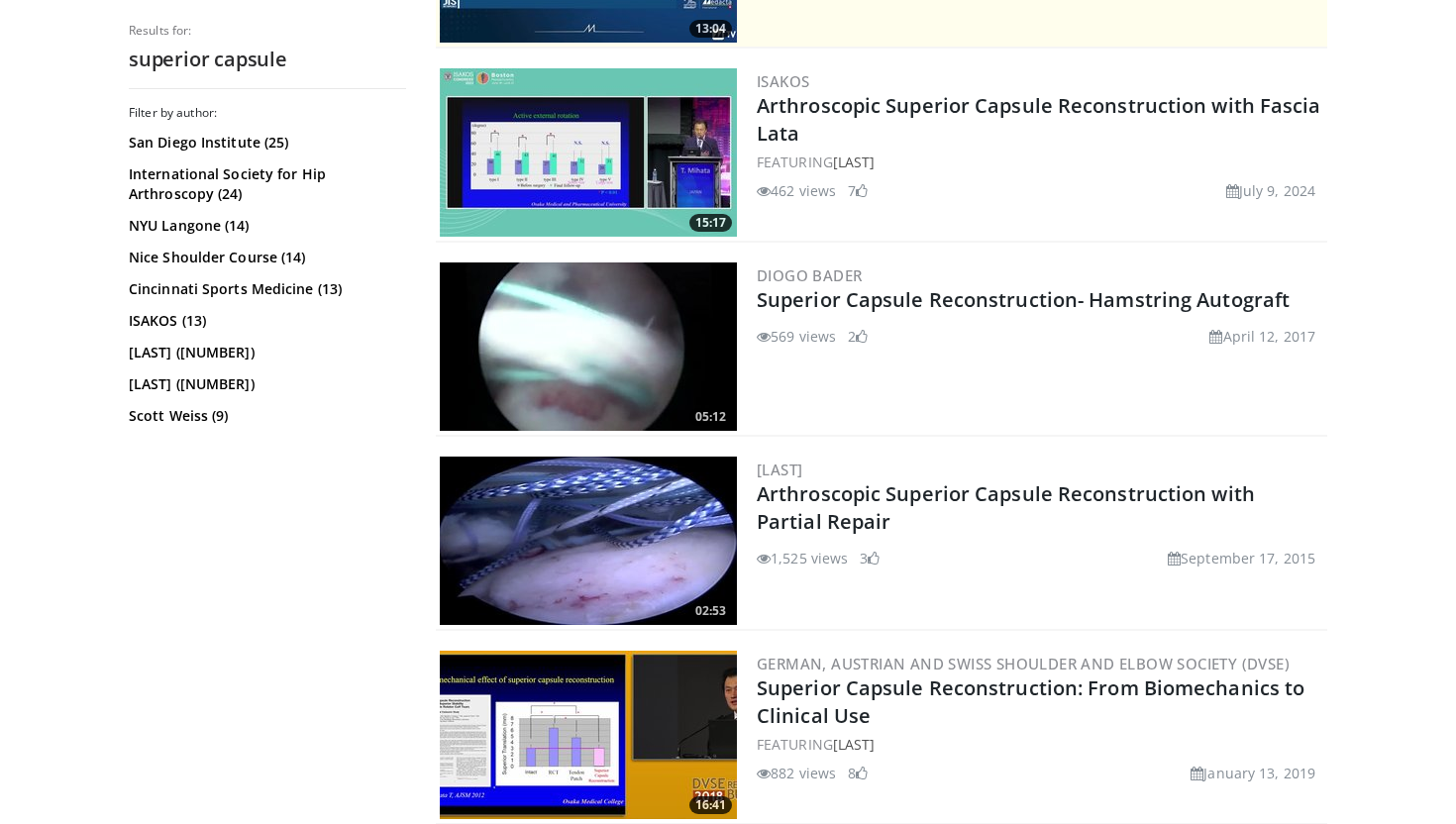 scroll, scrollTop: 539, scrollLeft: 0, axis: vertical 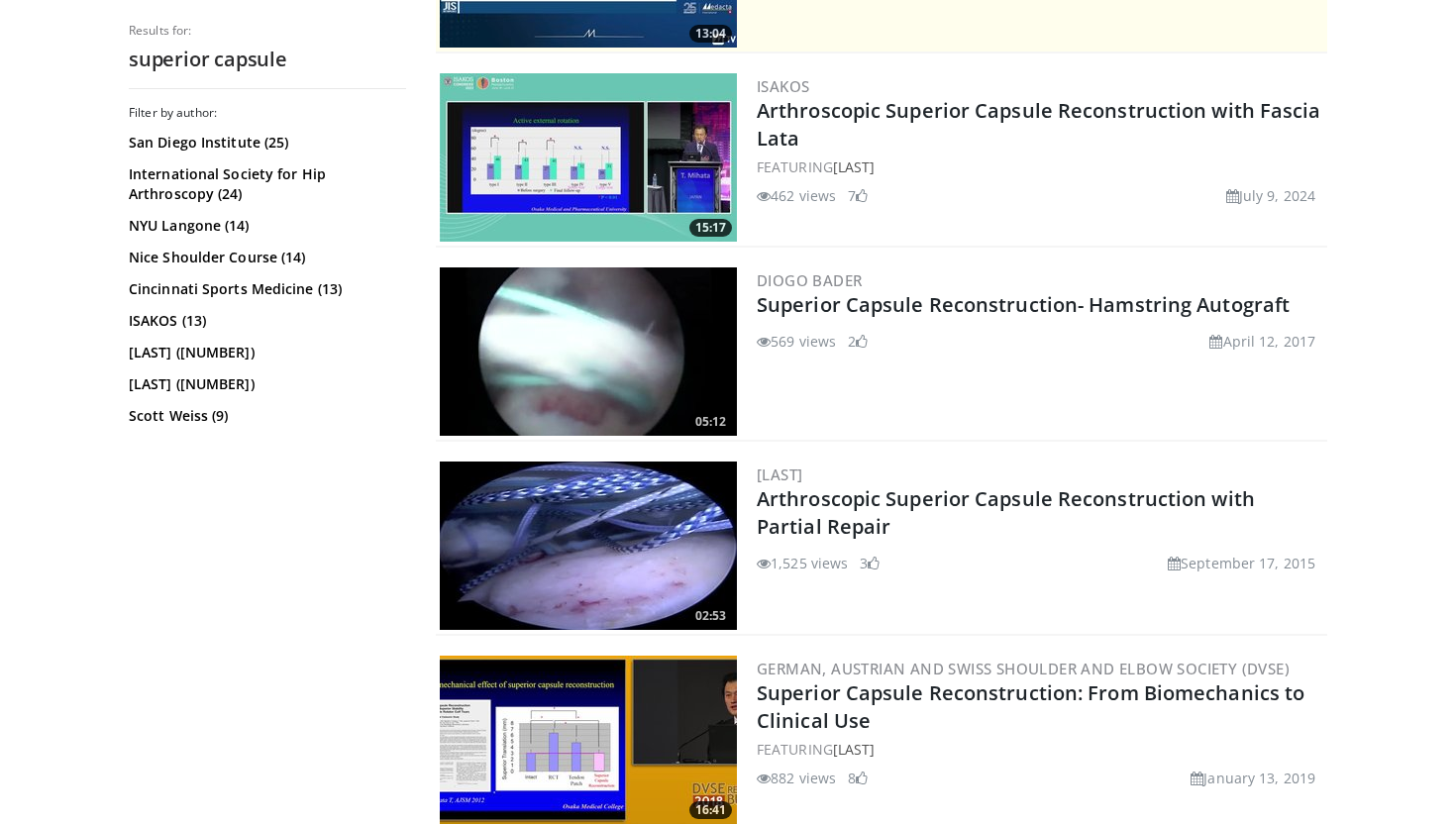 click on "Diogo Bader
Superior Capsule Reconstruction- Hamstring Autograft
569 views
April 12, 2017
2" at bounding box center [1040, 352] 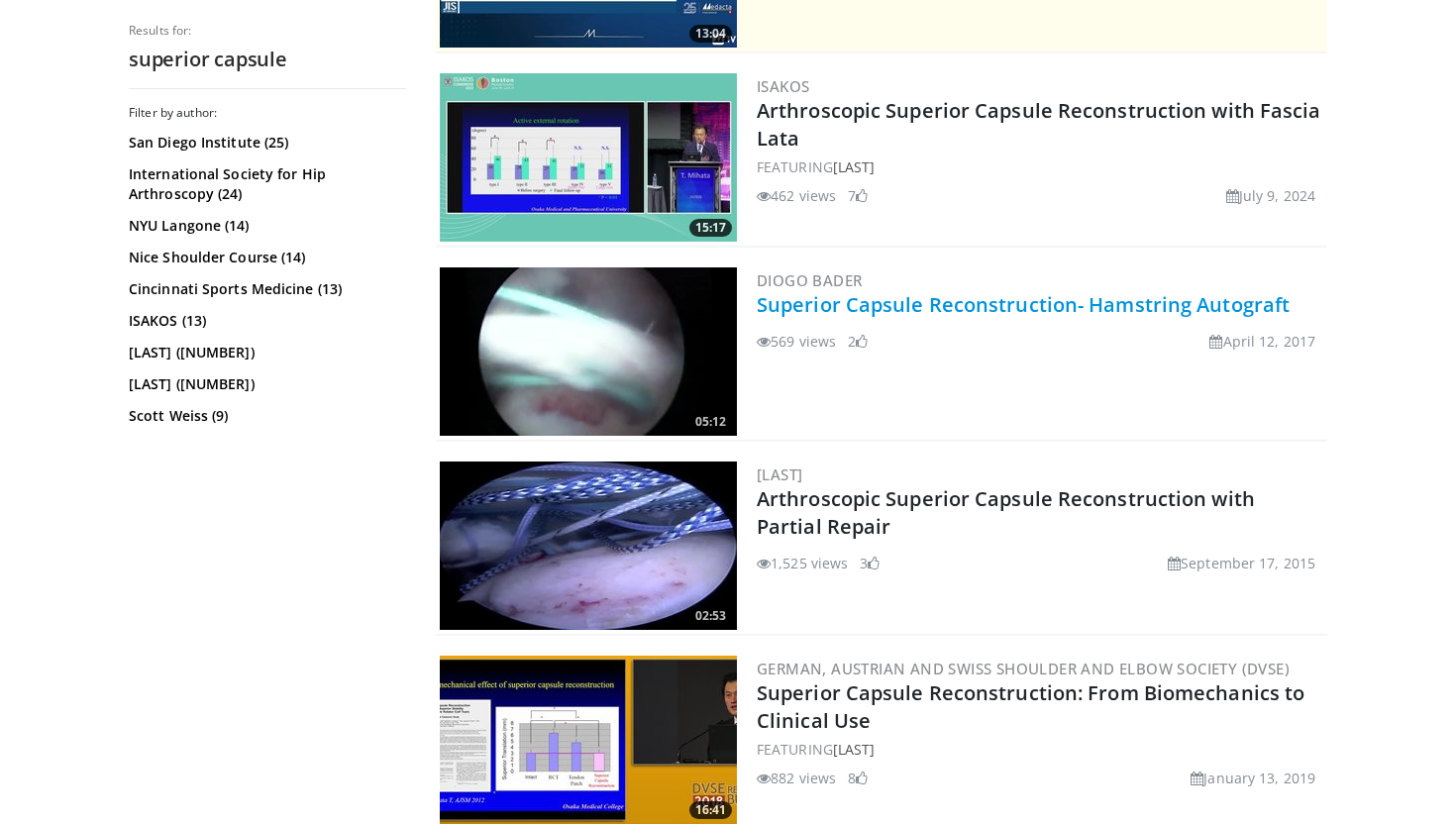 click on "Superior Capsule Reconstruction- Hamstring Autograft" at bounding box center [1023, 304] 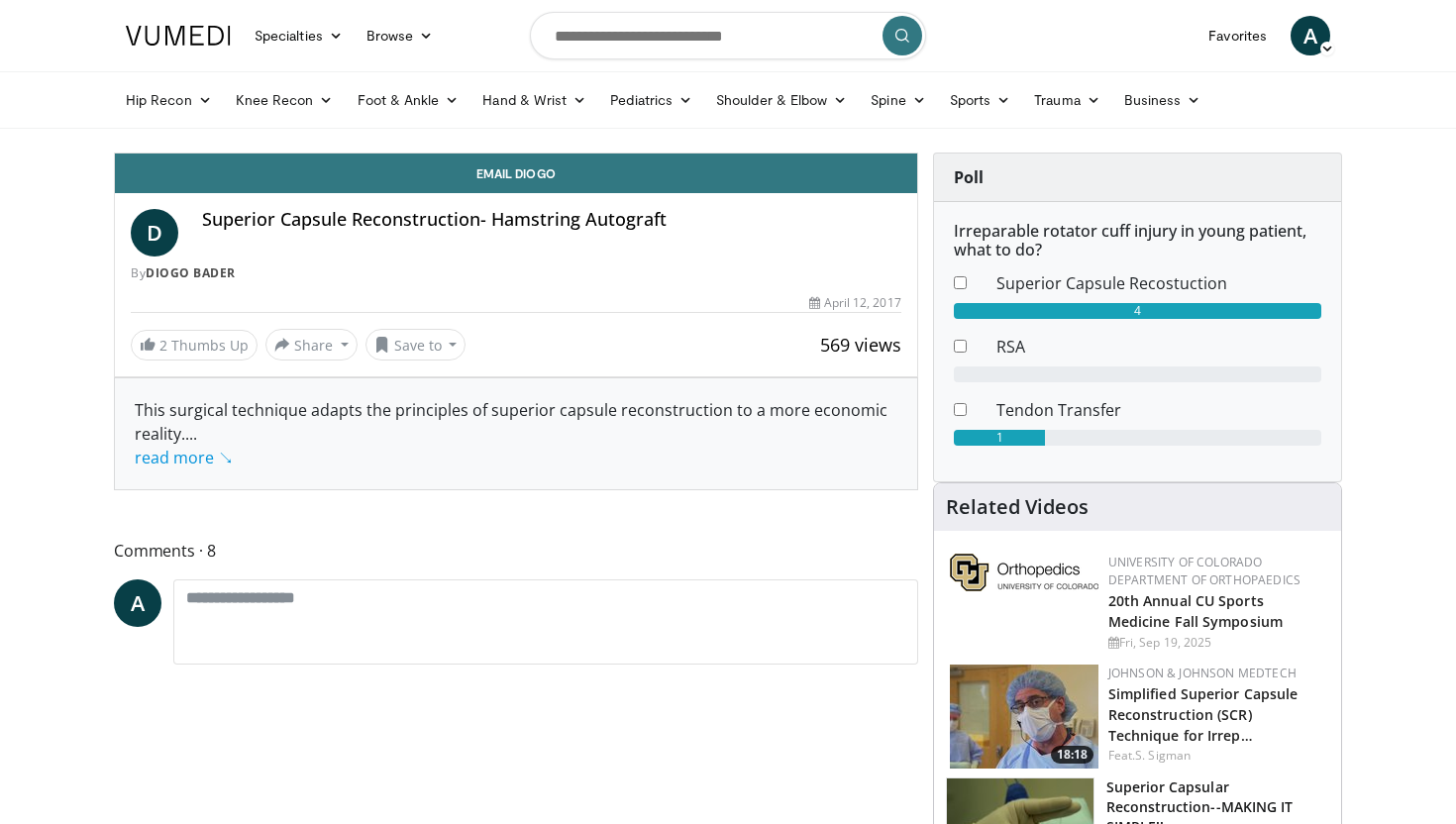 scroll, scrollTop: 0, scrollLeft: 0, axis: both 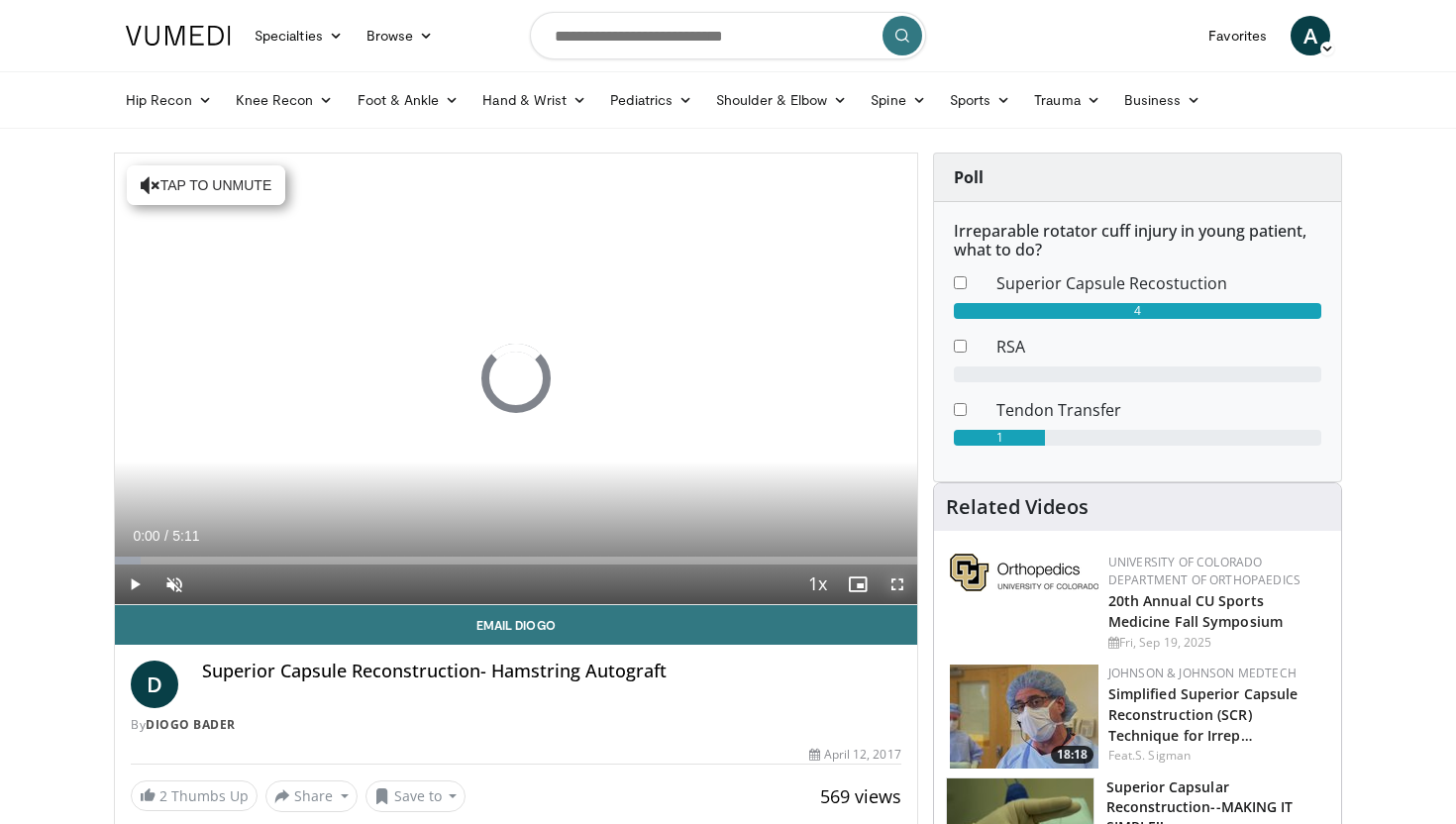 click at bounding box center [897, 584] 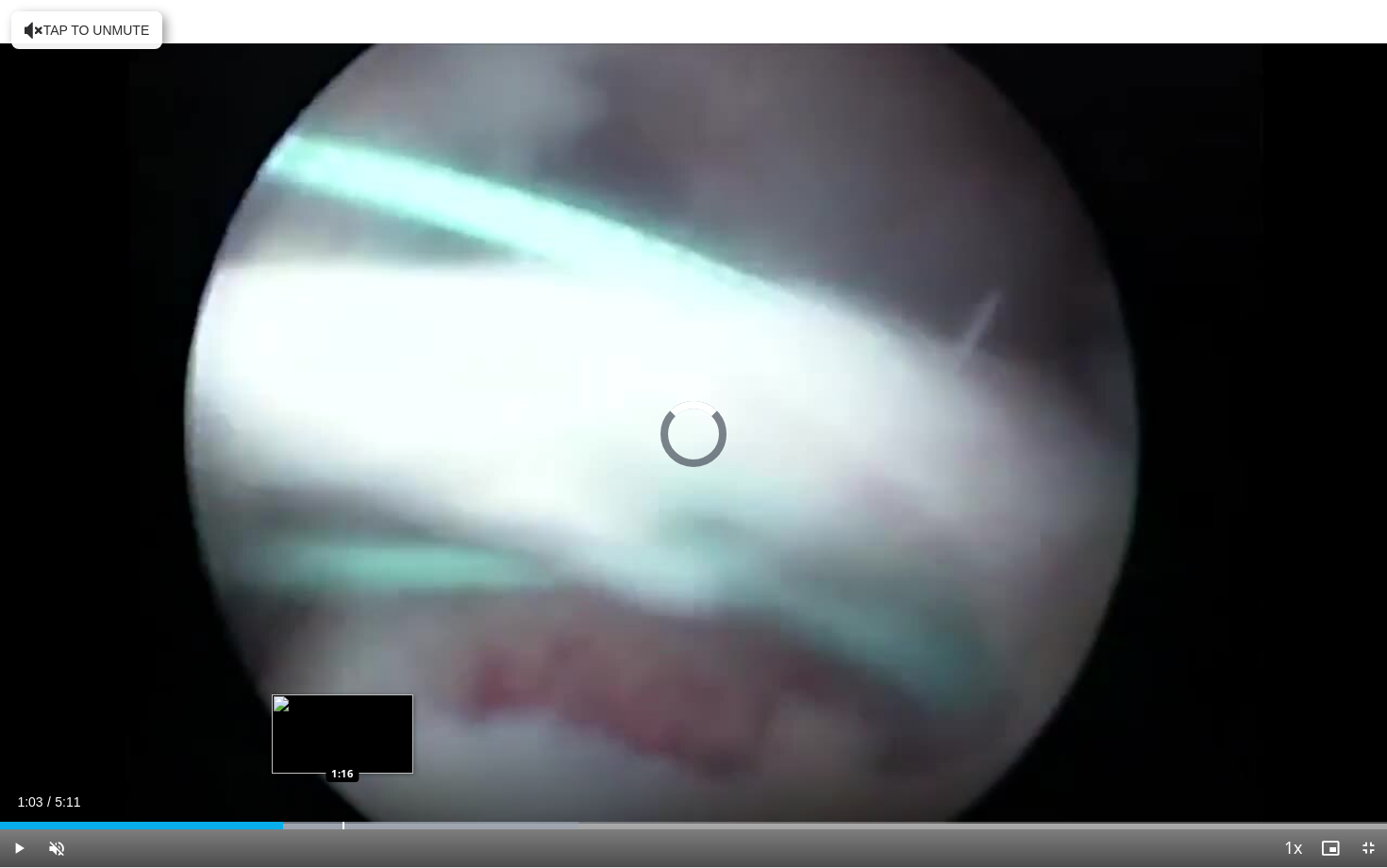 click on "Loaded :  41.67% 1:03 1:16" at bounding box center (694, 820) 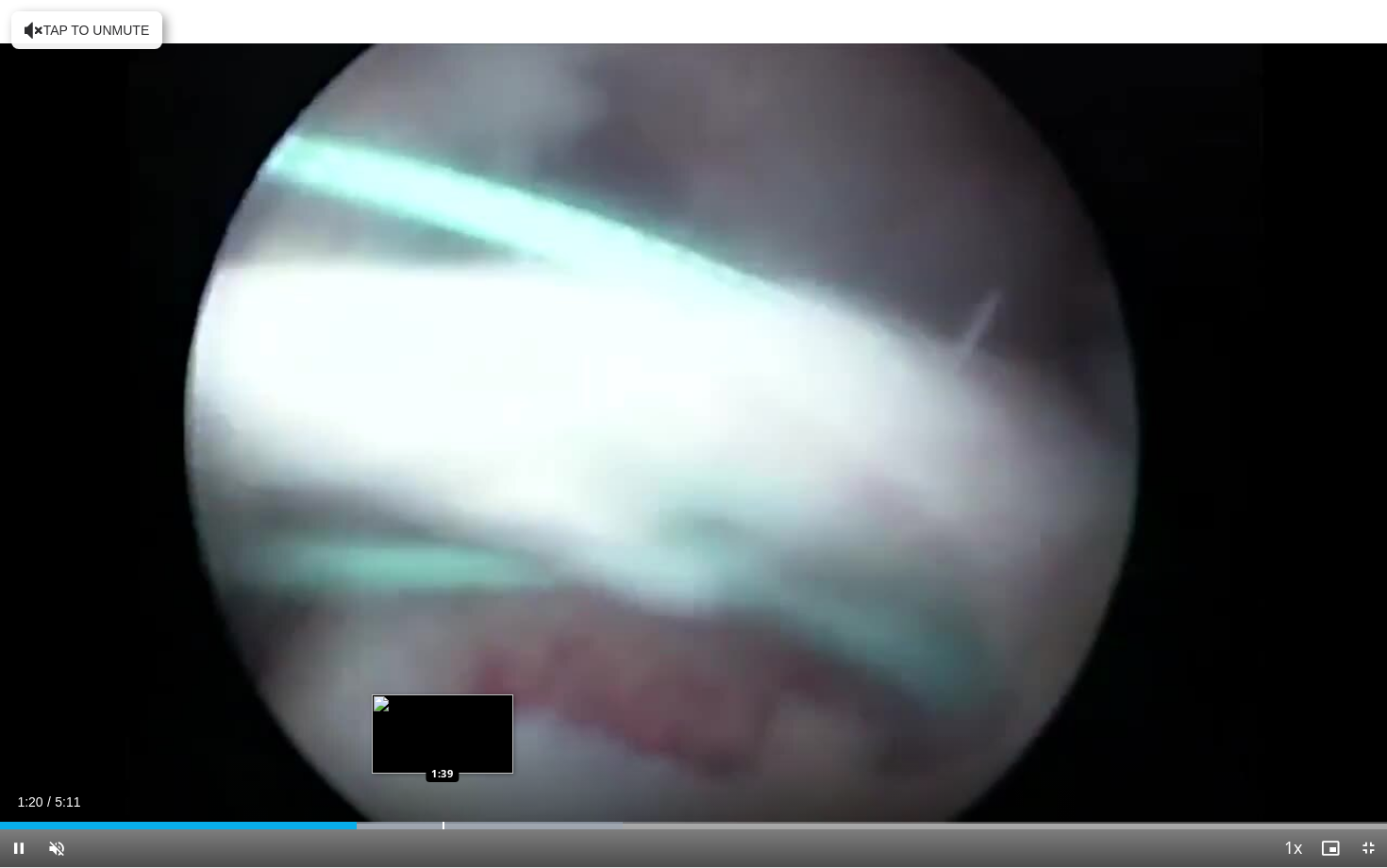 click on "Loaded :  44.88% 1:20 1:39" at bounding box center (694, 820) 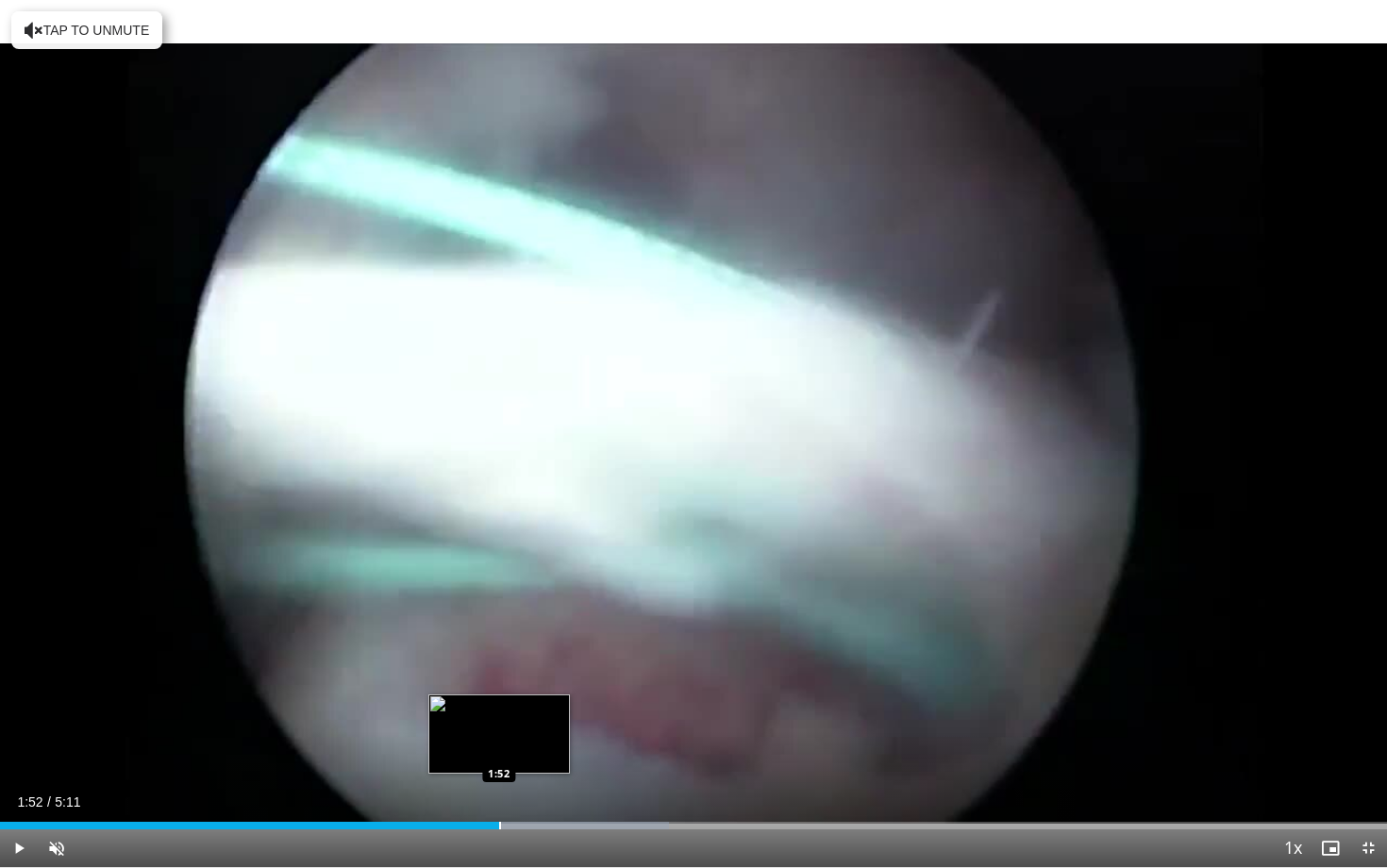 click on "Loaded :  48.23% 1:40 1:52" at bounding box center [694, 820] 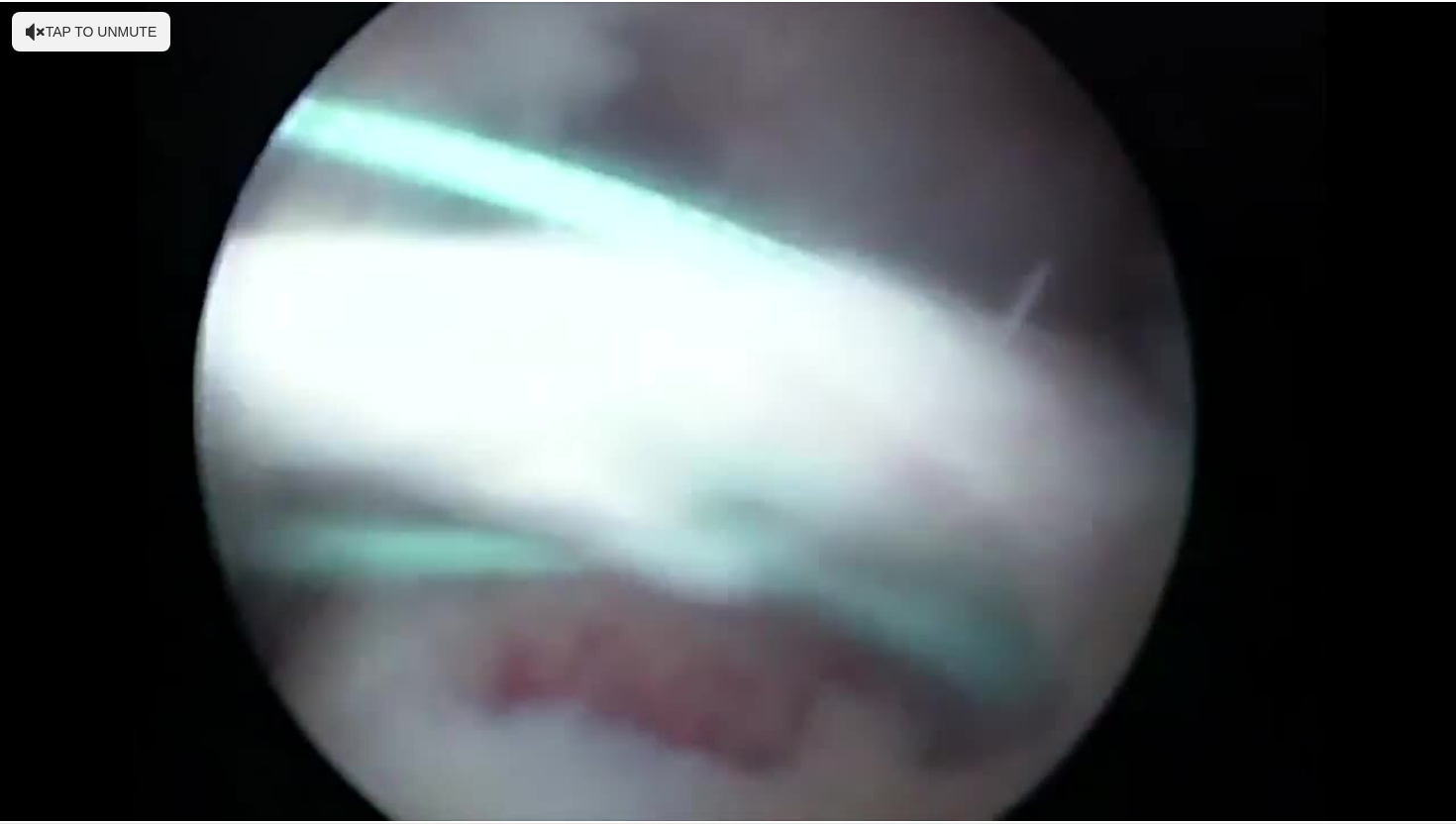 scroll, scrollTop: 196, scrollLeft: 0, axis: vertical 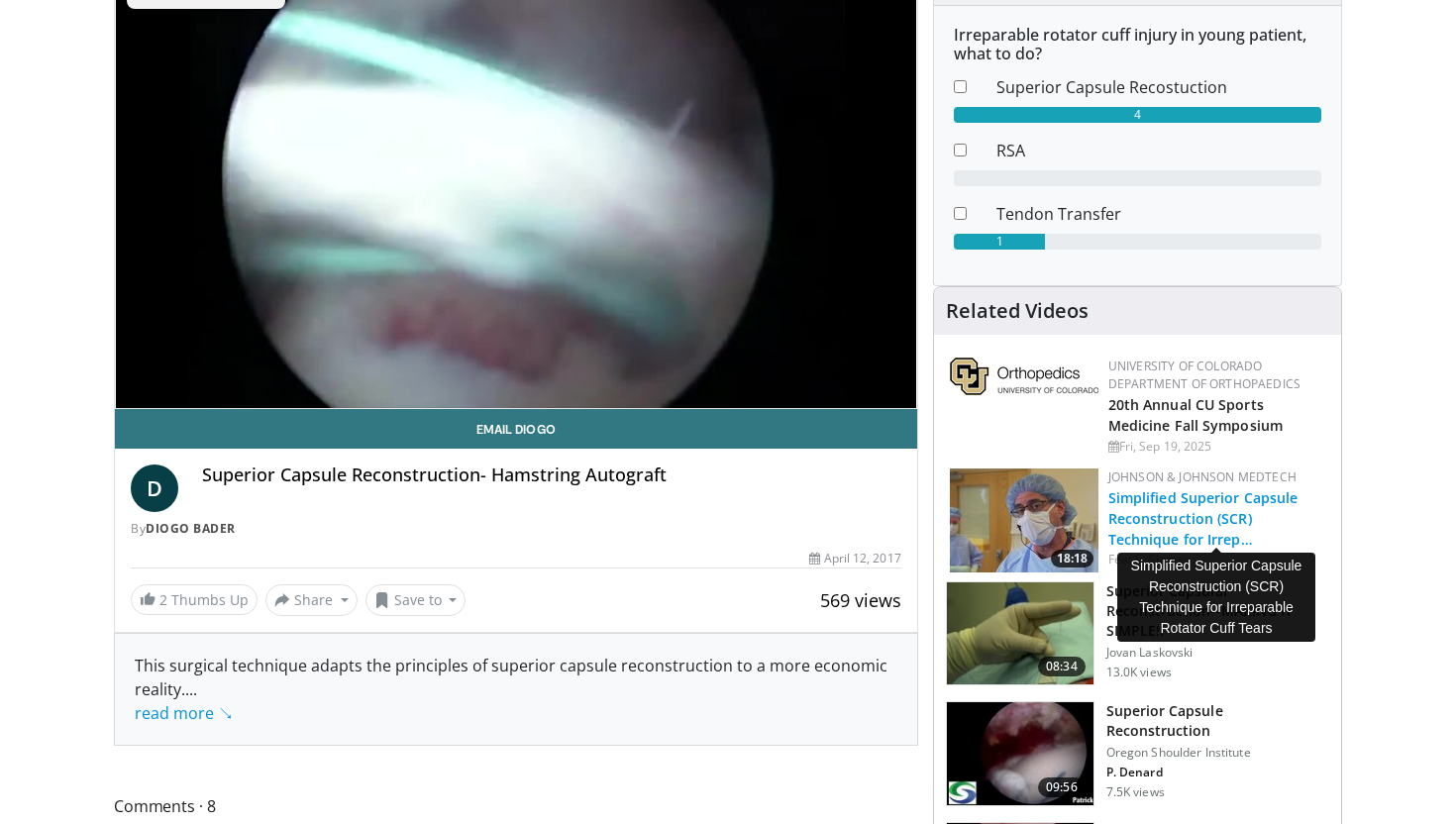 click on "Simplified Superior Capsule Reconstruction (SCR) Technique for Irrep…" at bounding box center (1203, 518) 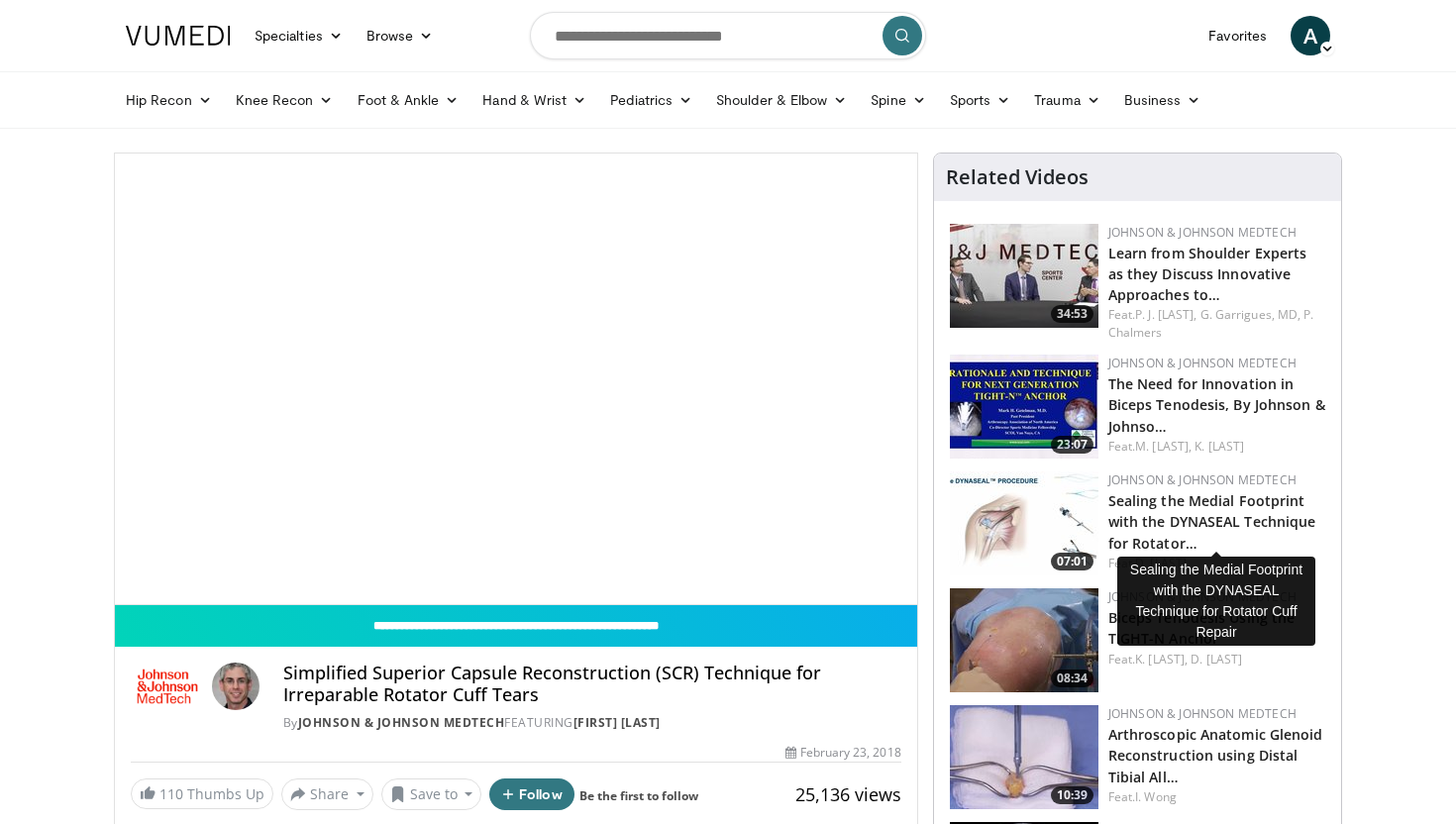 scroll, scrollTop: 0, scrollLeft: 0, axis: both 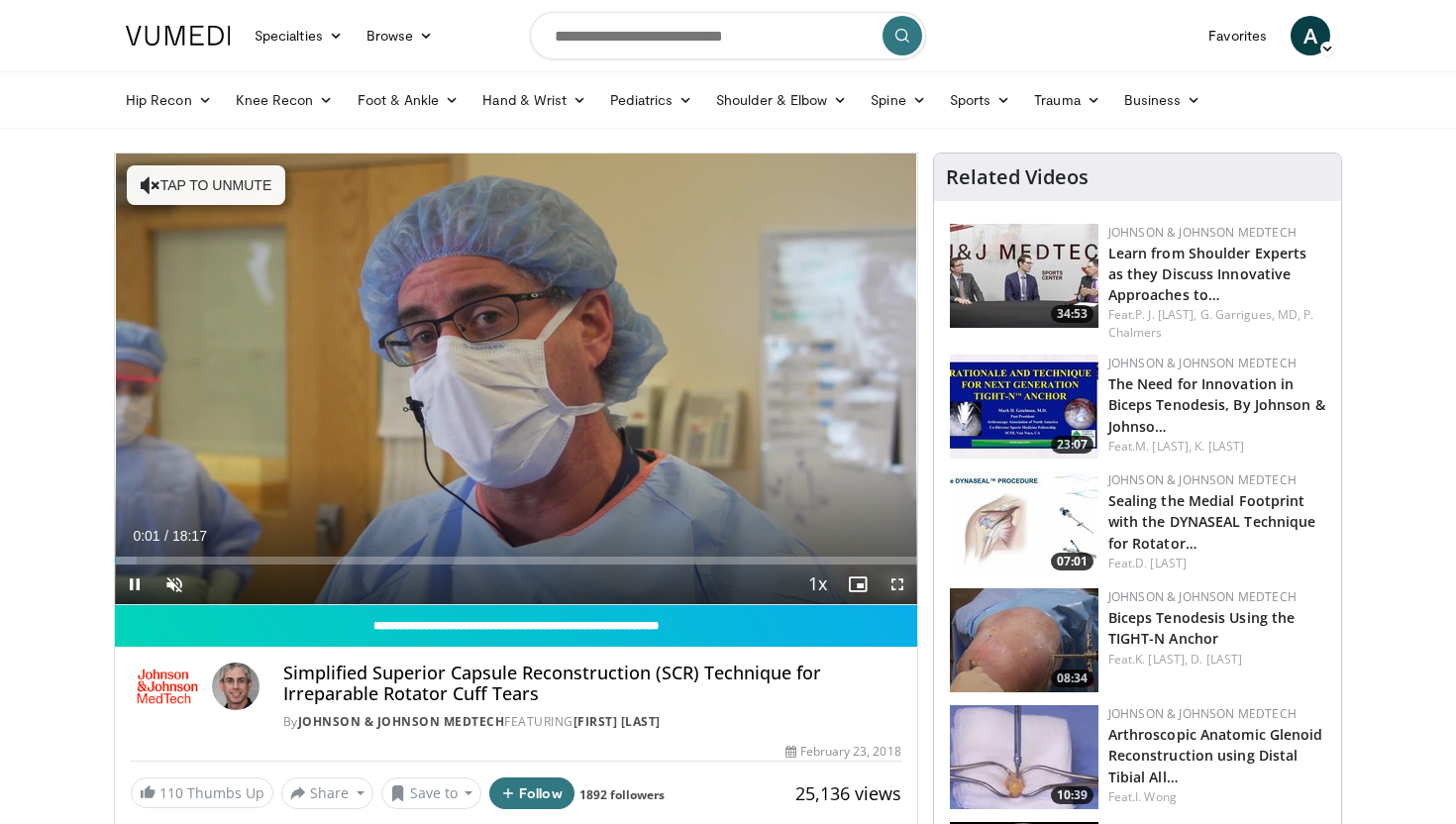 click at bounding box center [897, 584] 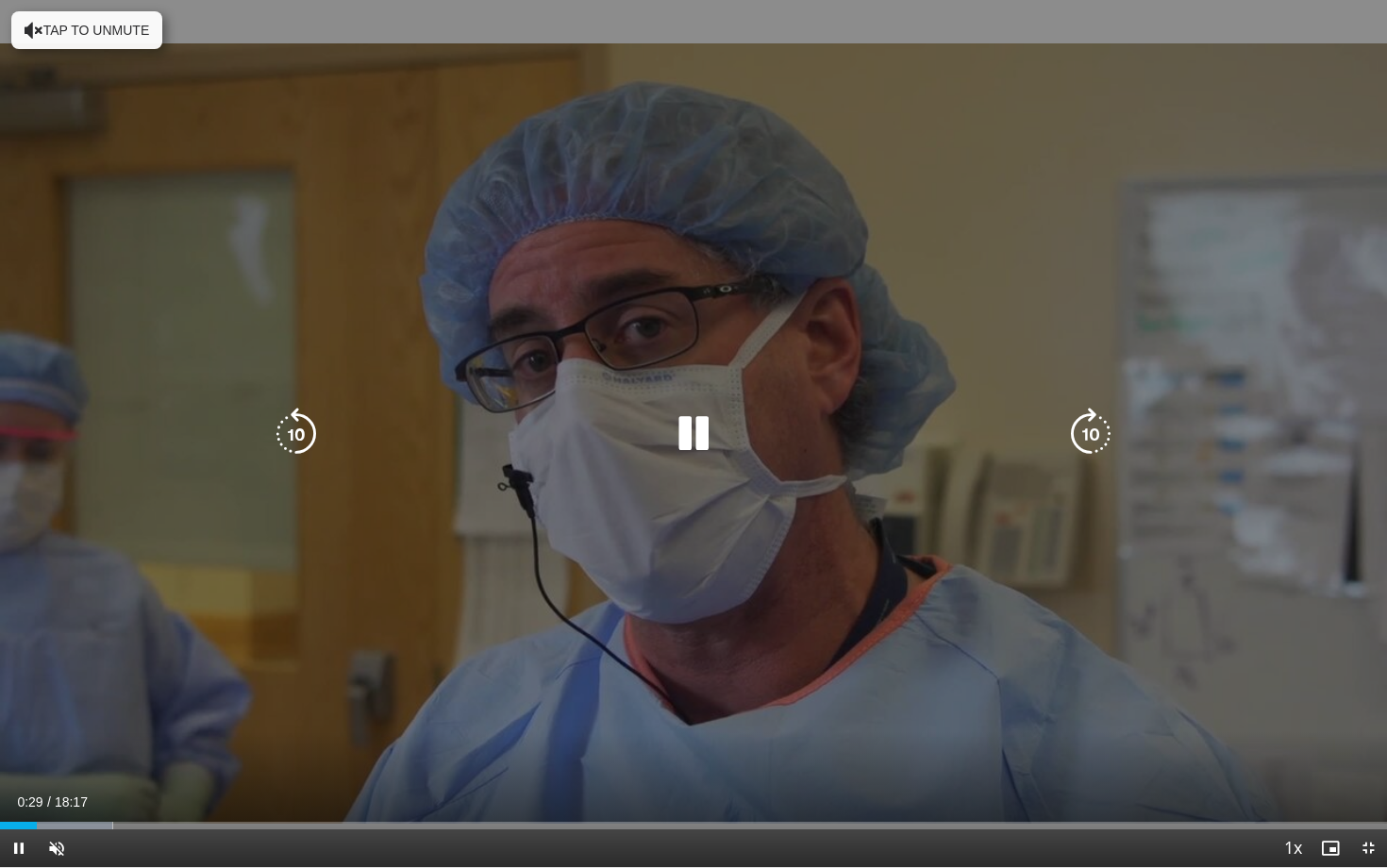 click on "Tap to unmute" at bounding box center (87, 30) 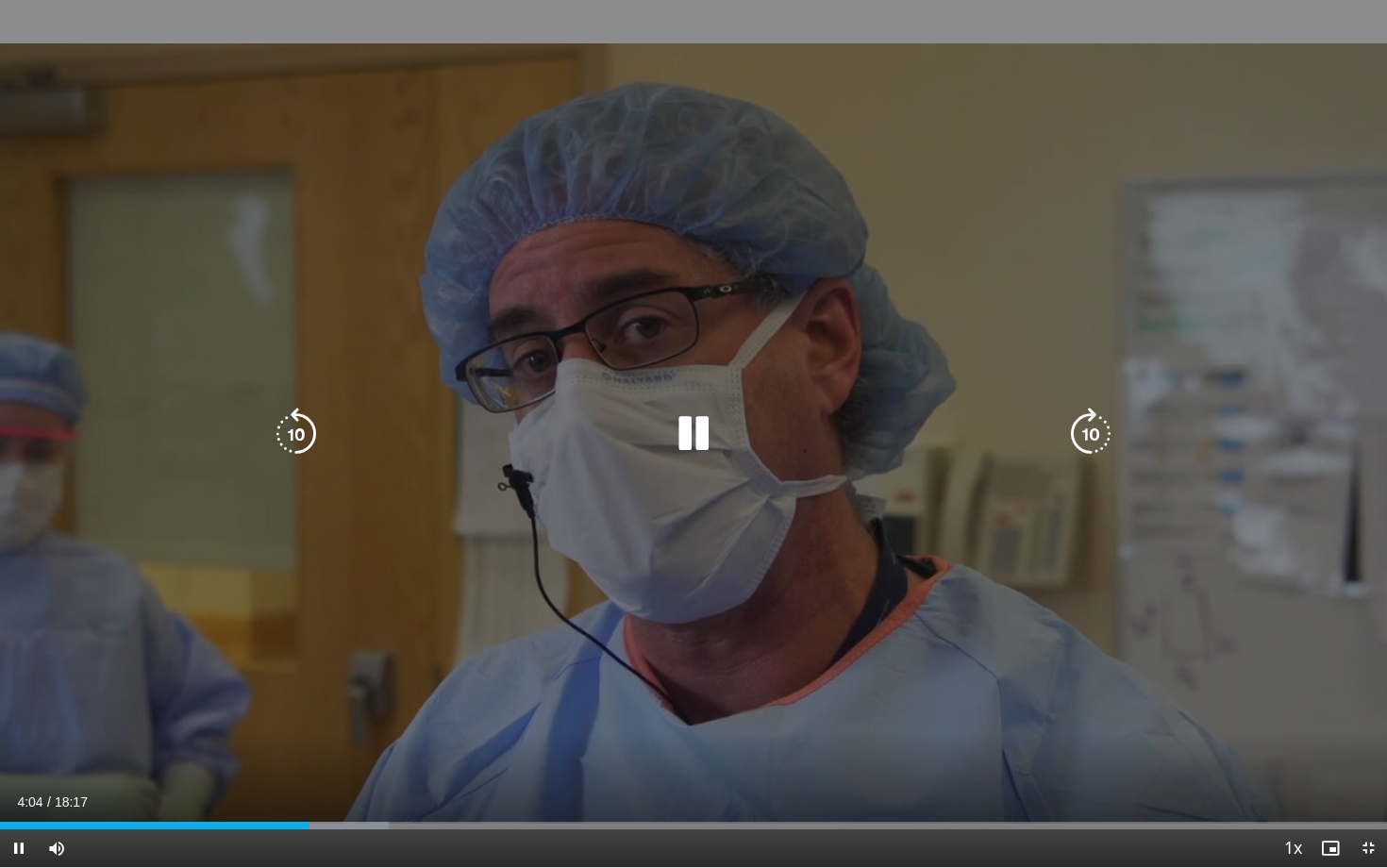 click at bounding box center (694, 434) 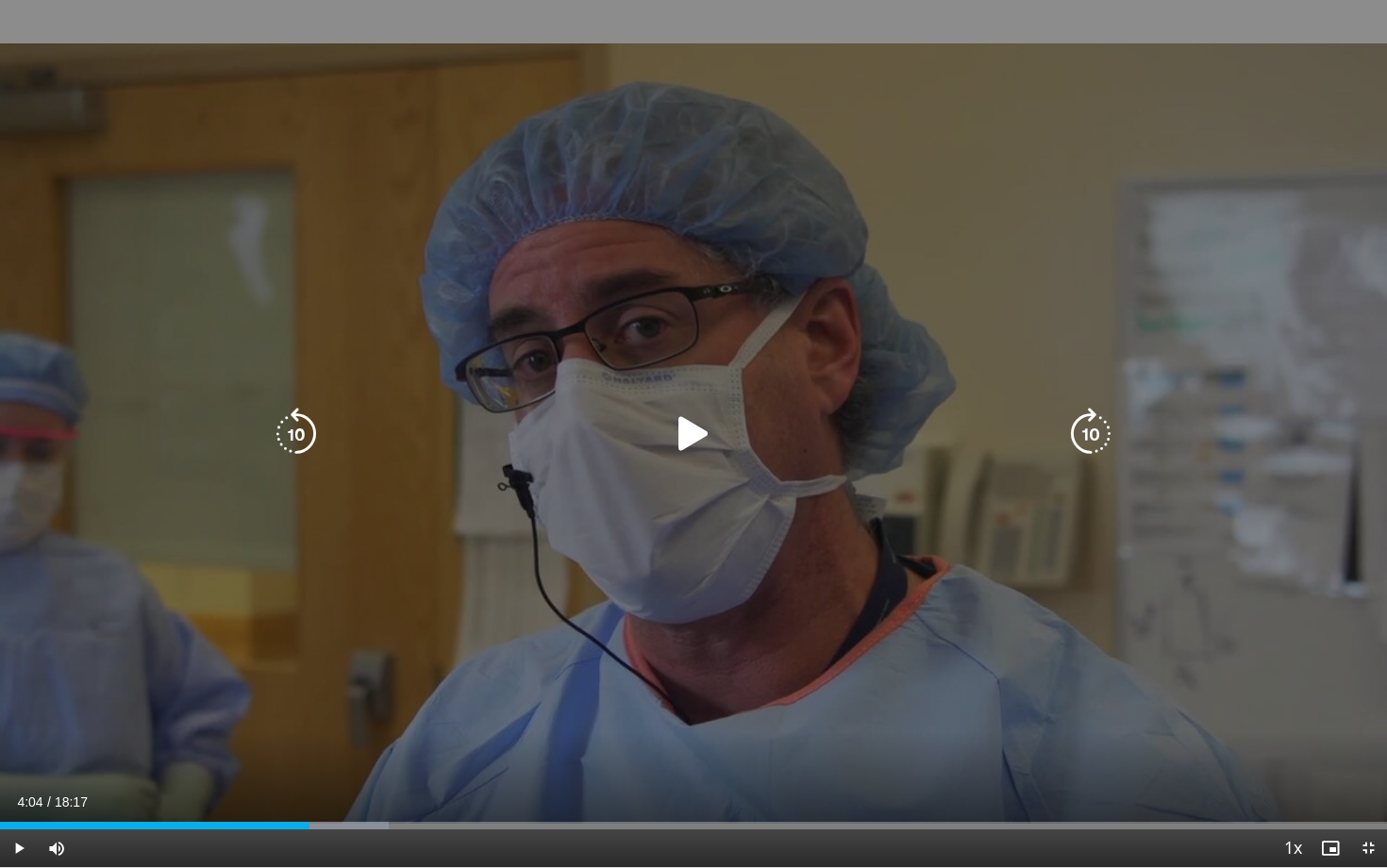 click at bounding box center (694, 434) 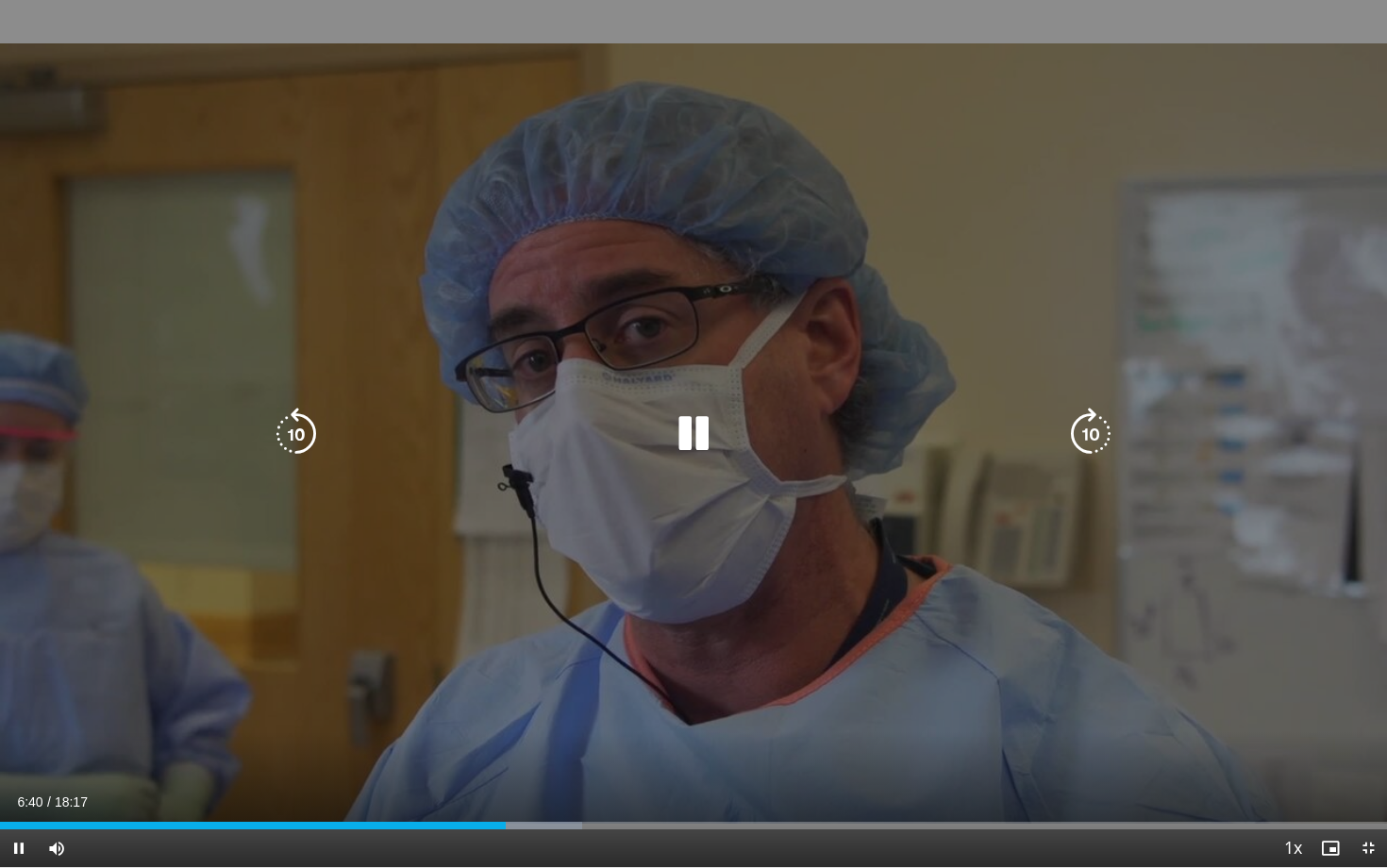 click at bounding box center (694, 434) 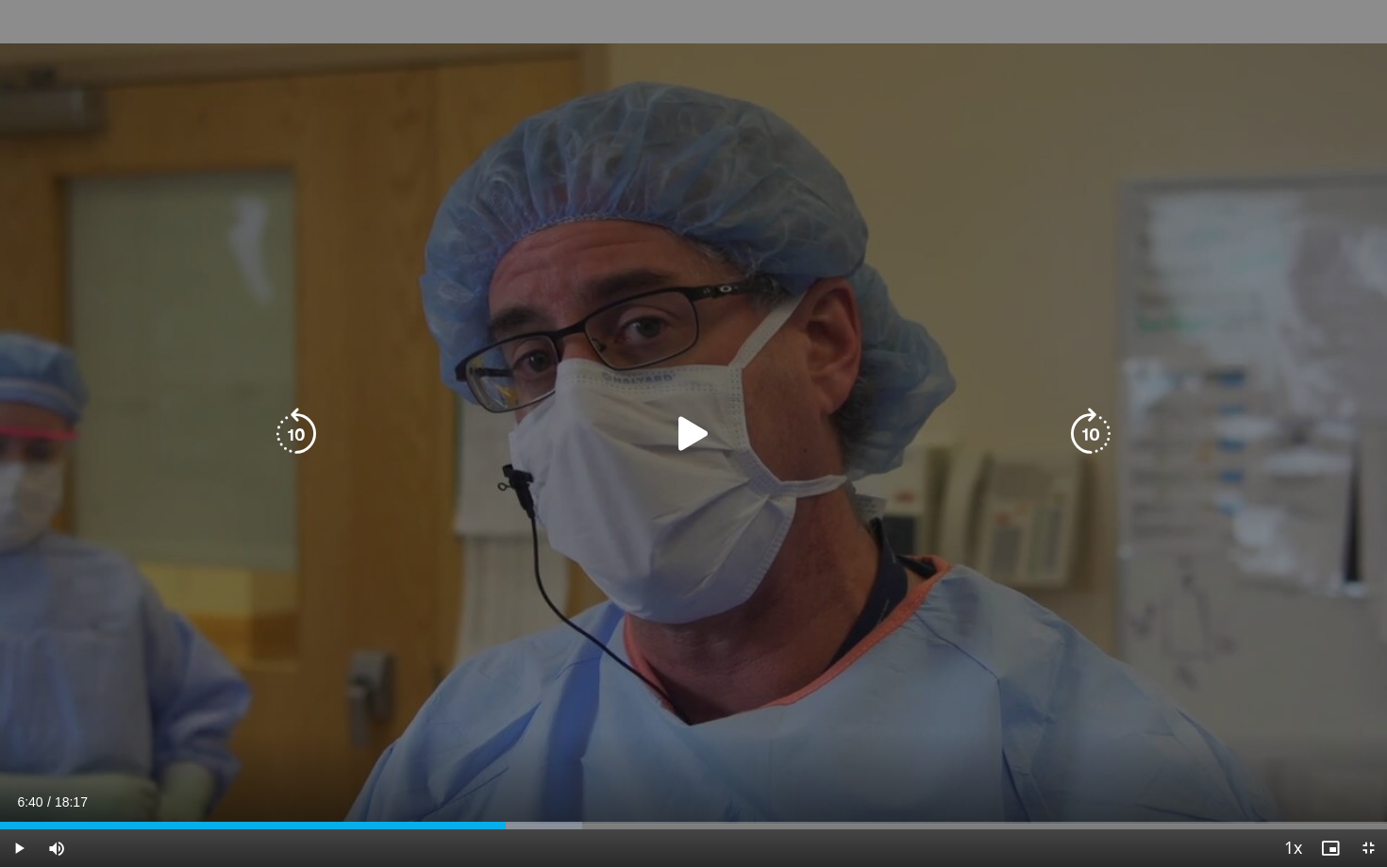 click at bounding box center [694, 434] 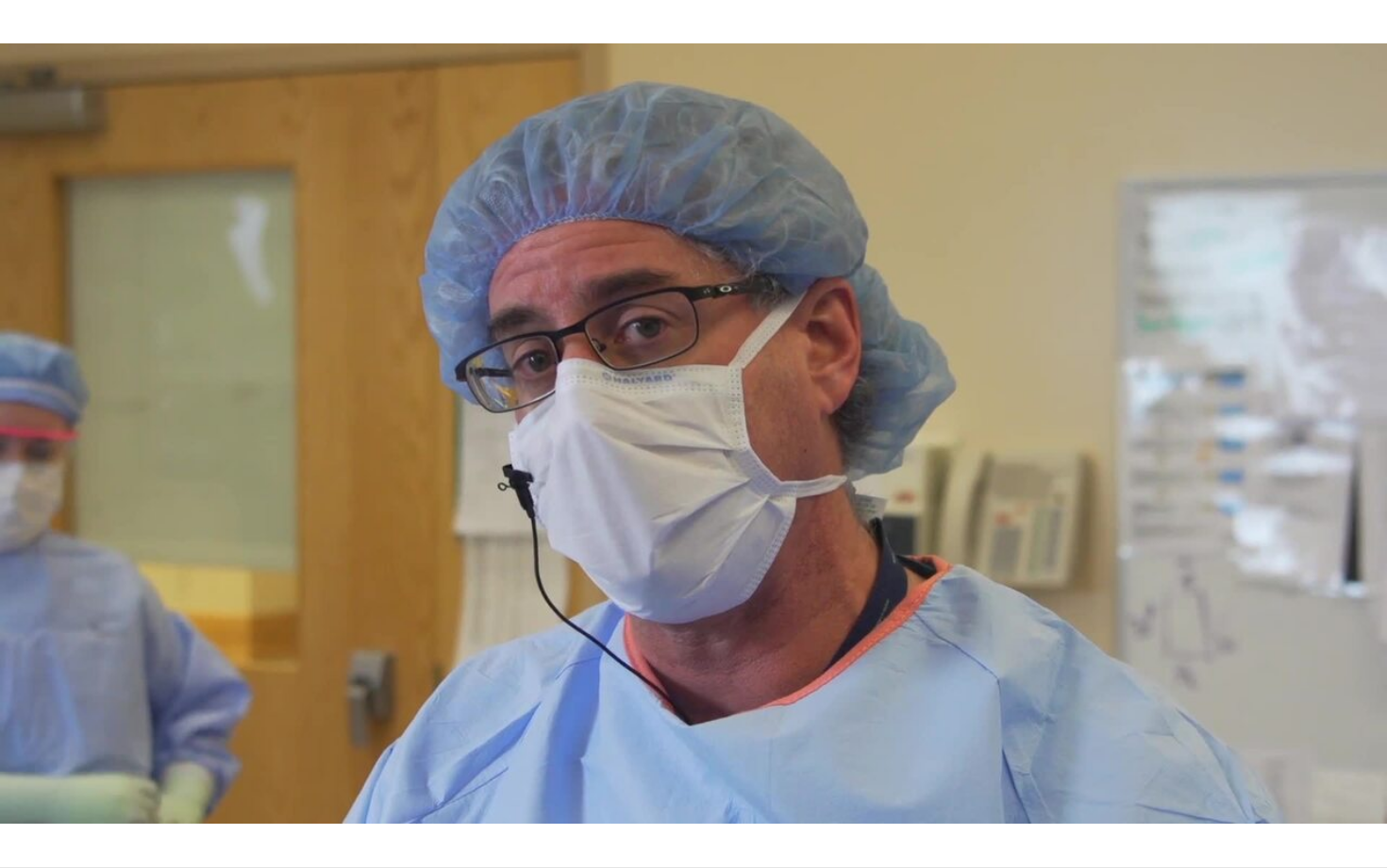 type 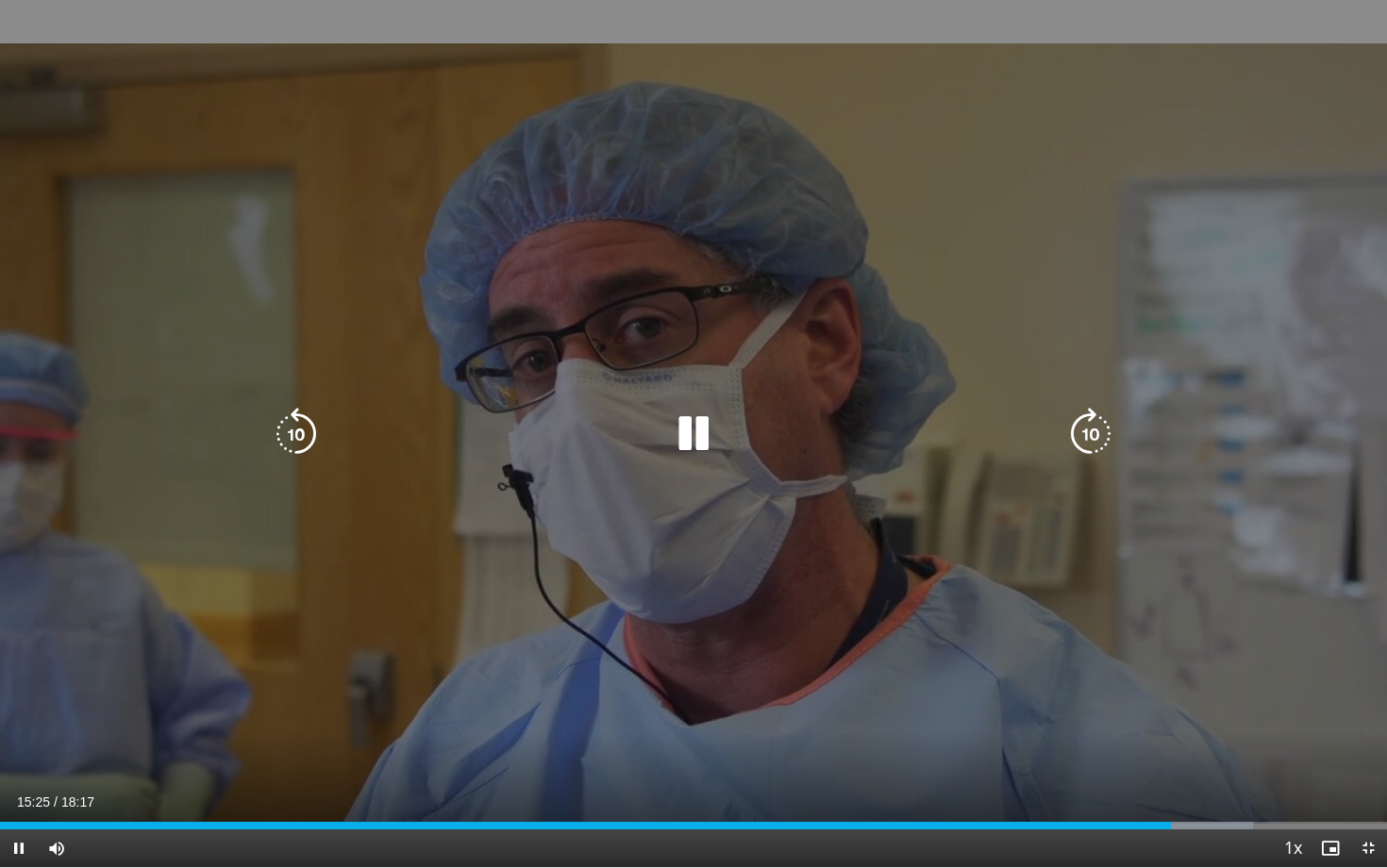click at bounding box center (694, 434) 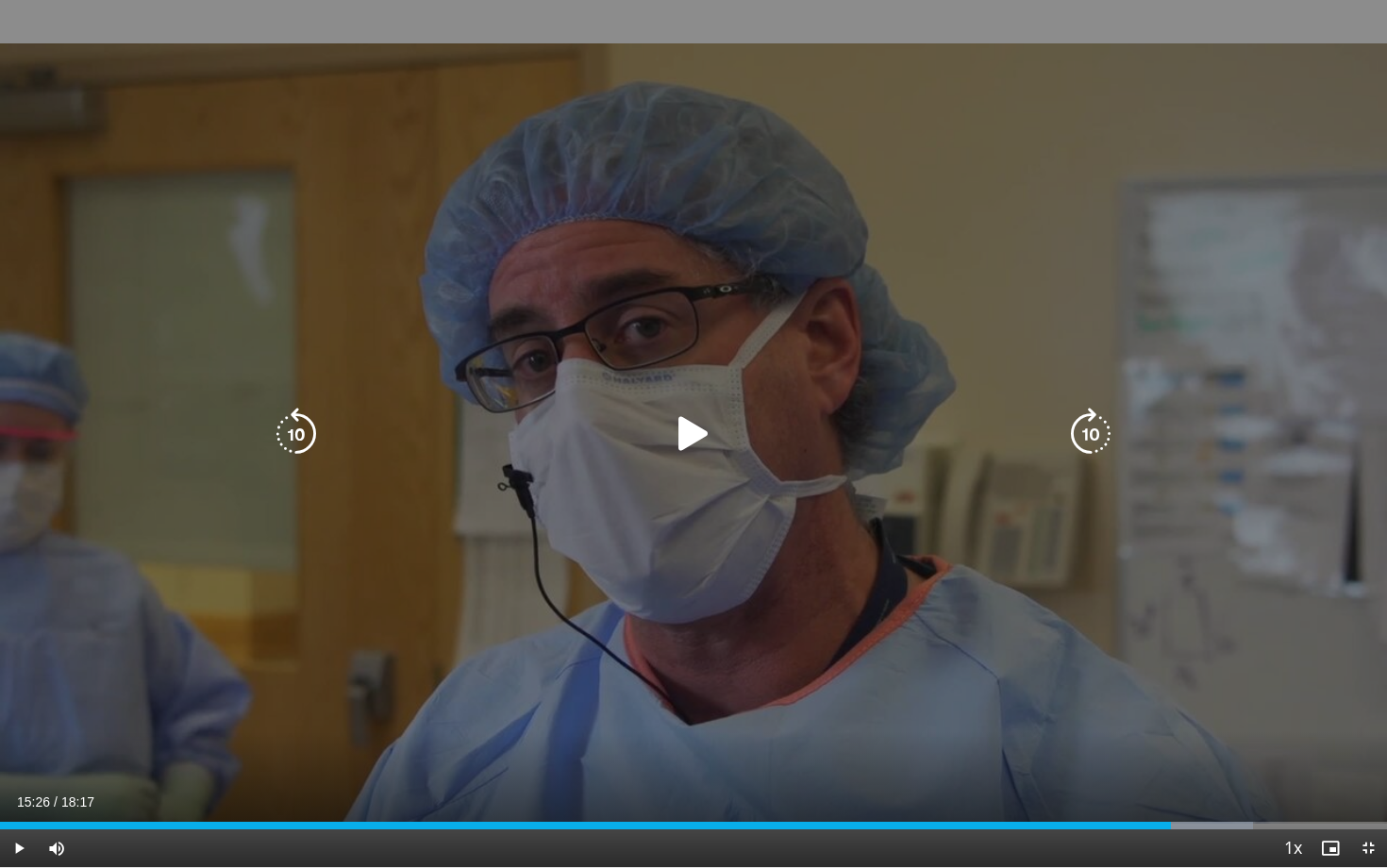 click at bounding box center (694, 434) 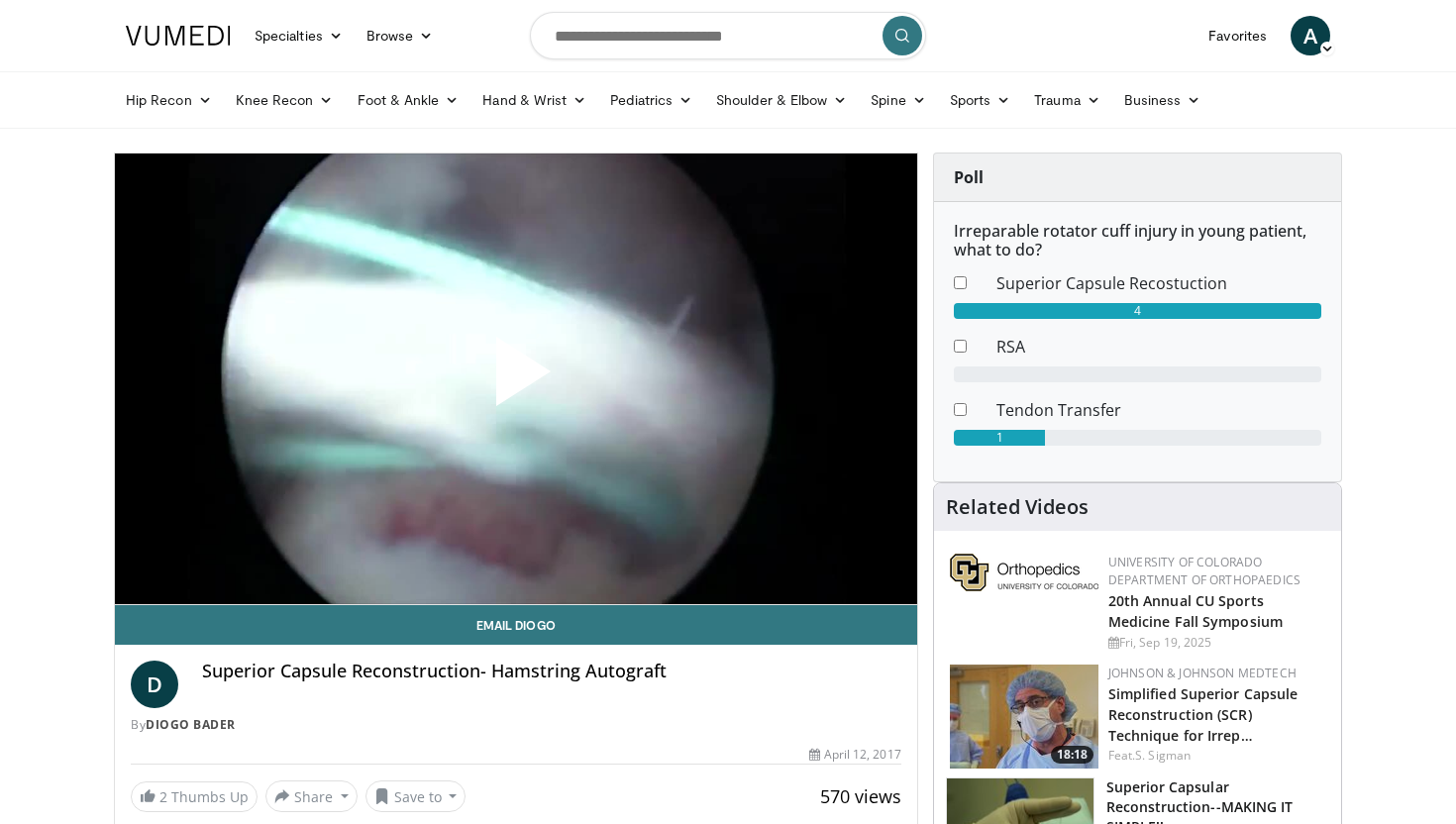 scroll, scrollTop: 705, scrollLeft: 0, axis: vertical 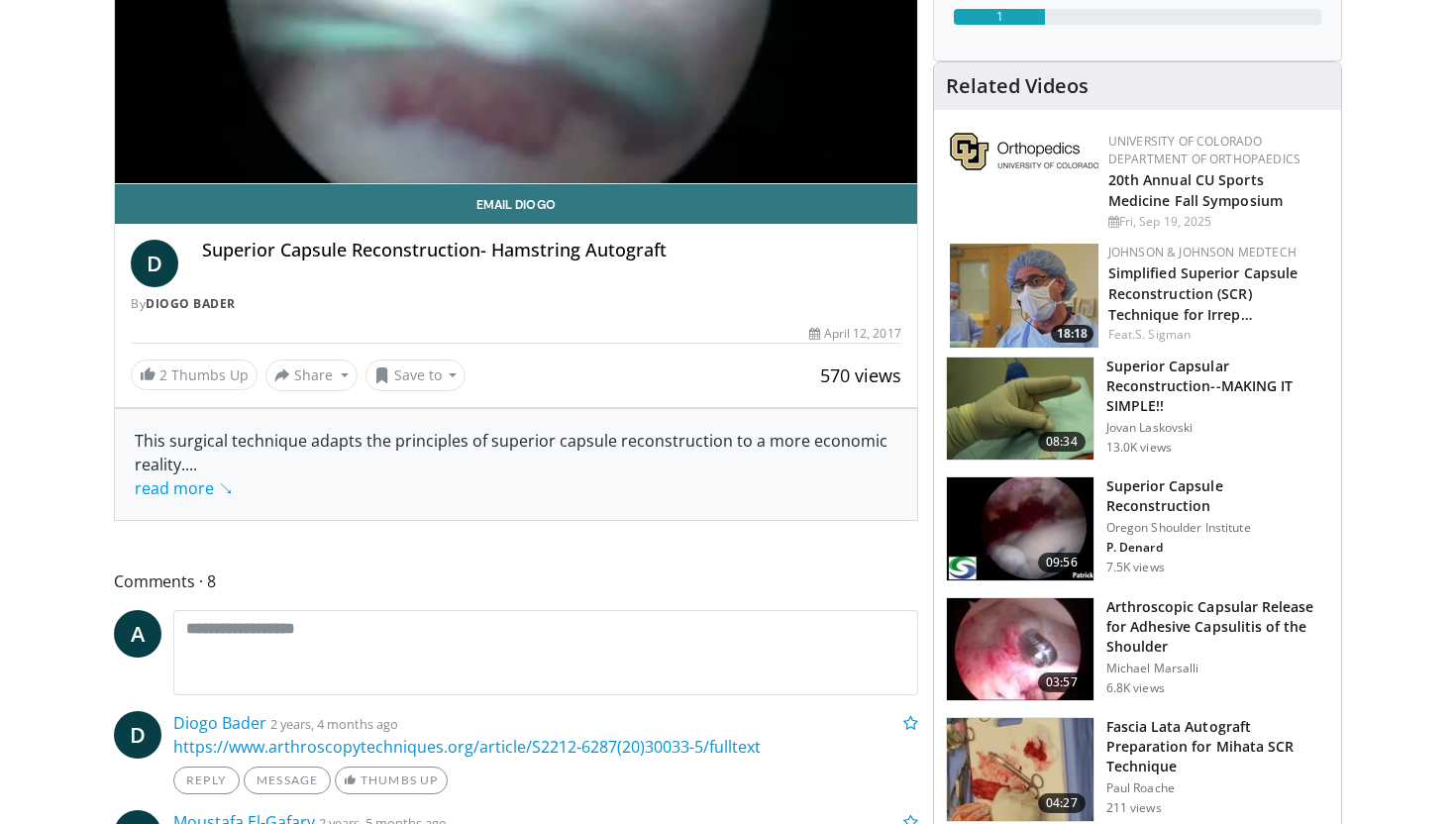 click on "Superior Capsular Reconstruction--MAKING IT SIMPLE!!" at bounding box center [1217, 386] 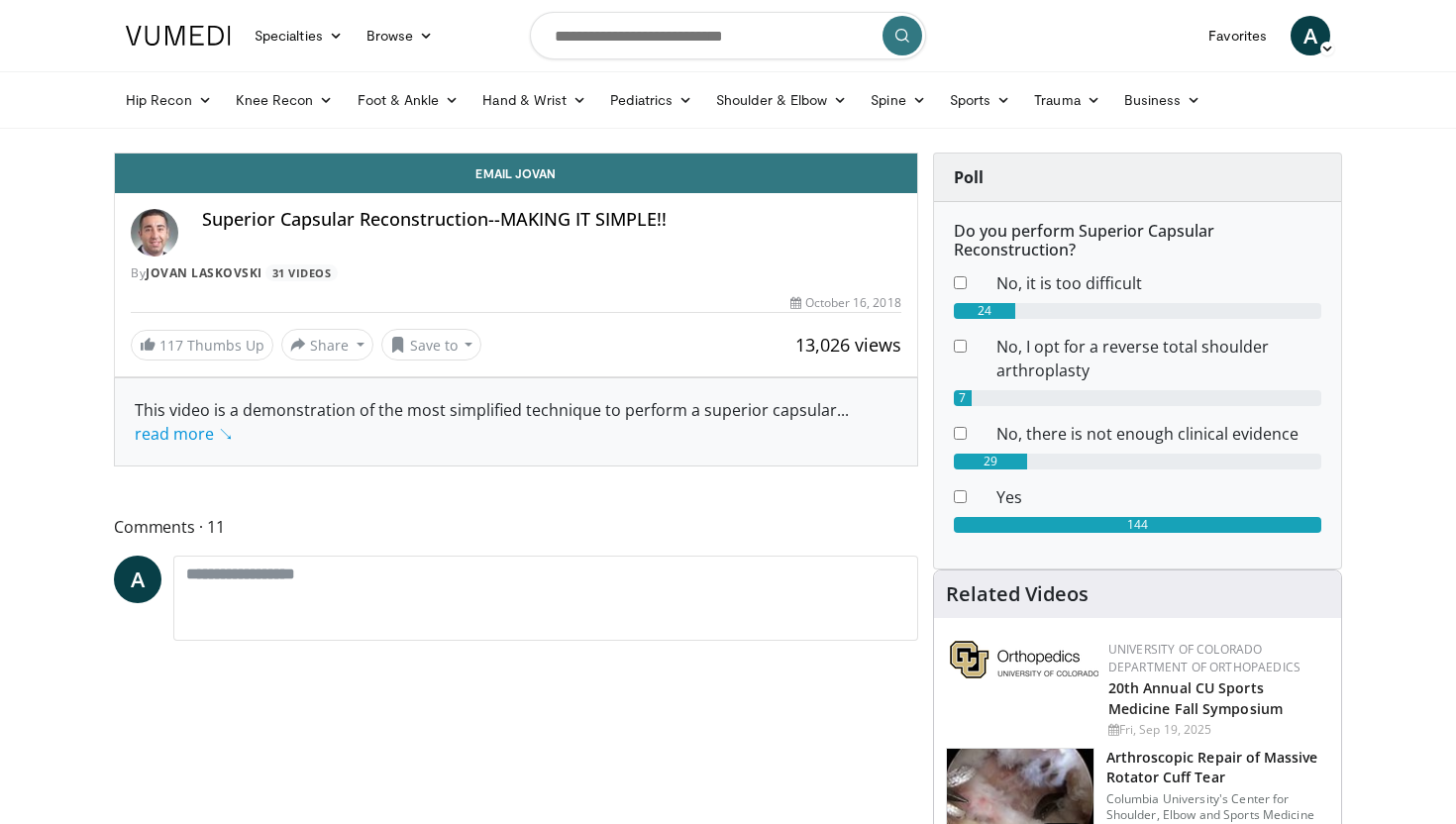 scroll, scrollTop: 0, scrollLeft: 0, axis: both 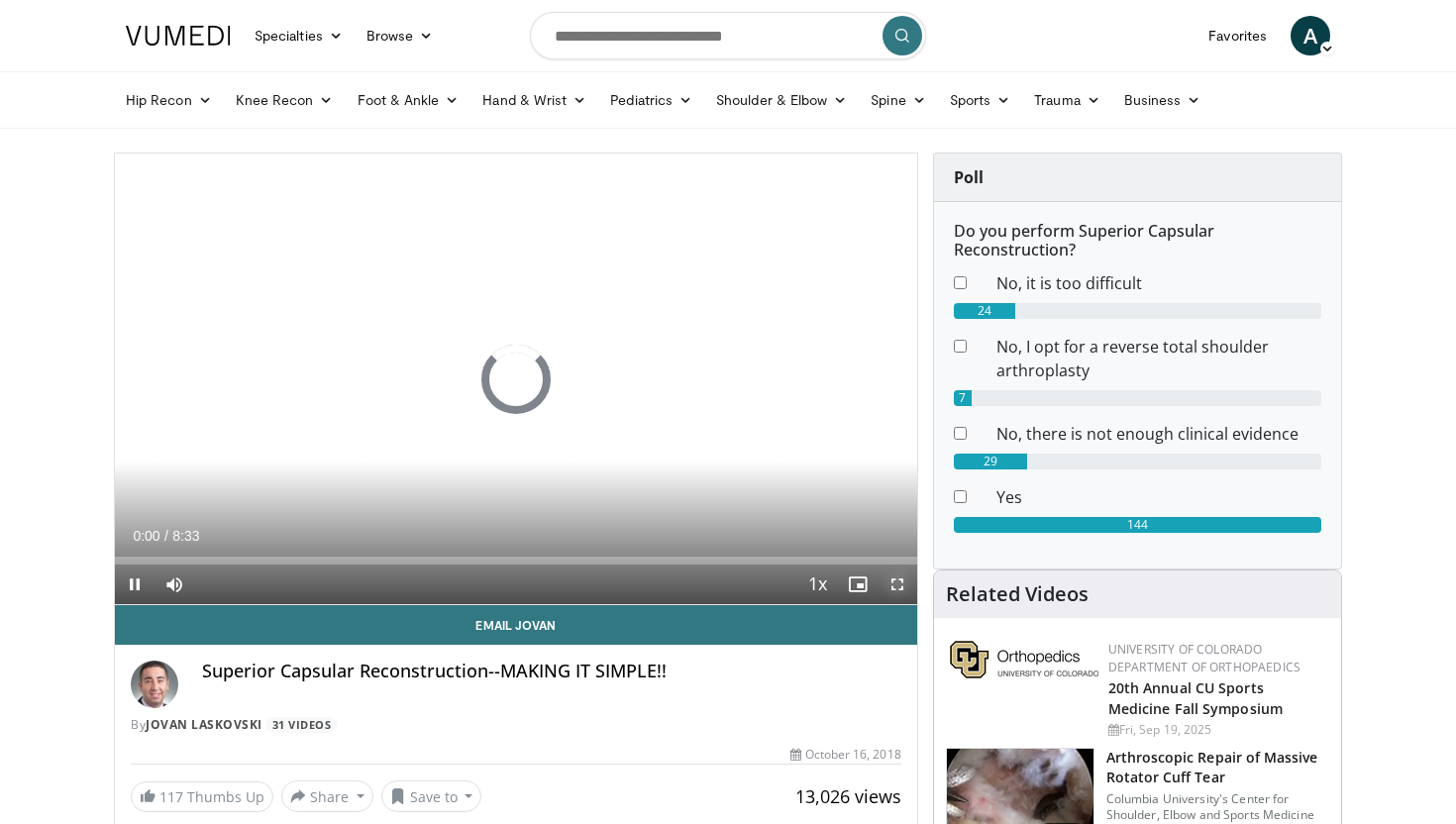 click at bounding box center (897, 584) 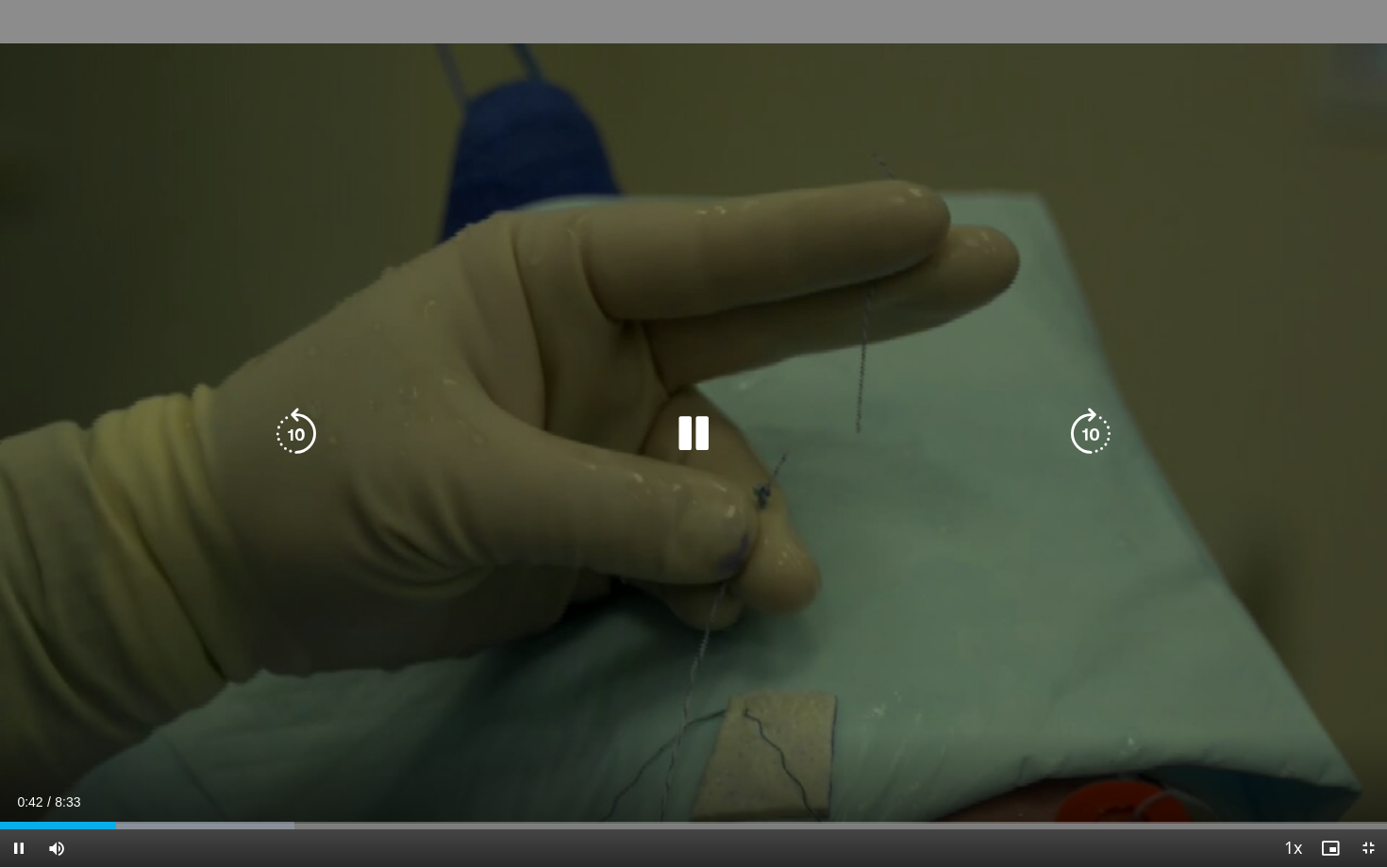 click on "10 seconds
Tap to unmute" at bounding box center [694, 433] 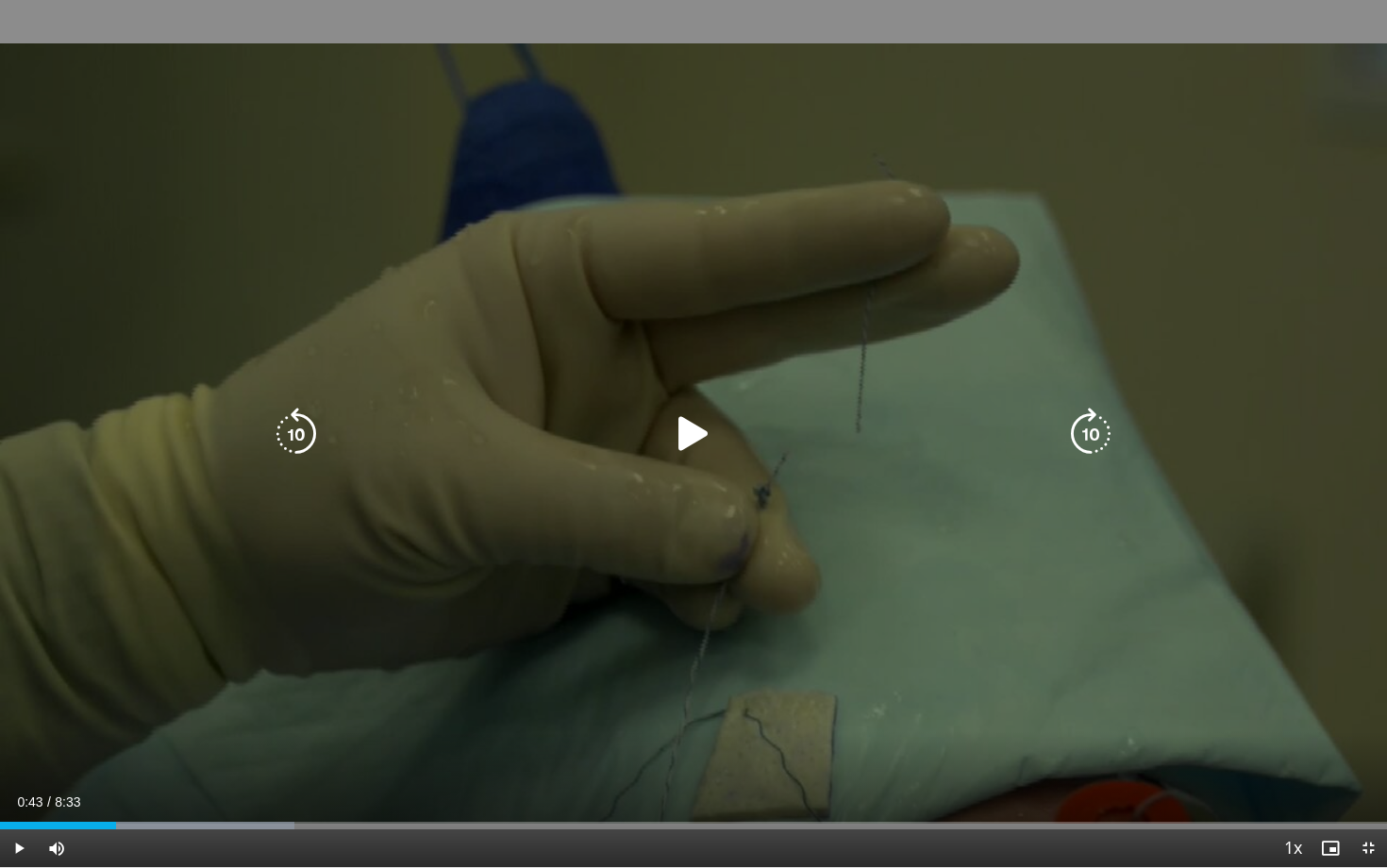 click at bounding box center (694, 434) 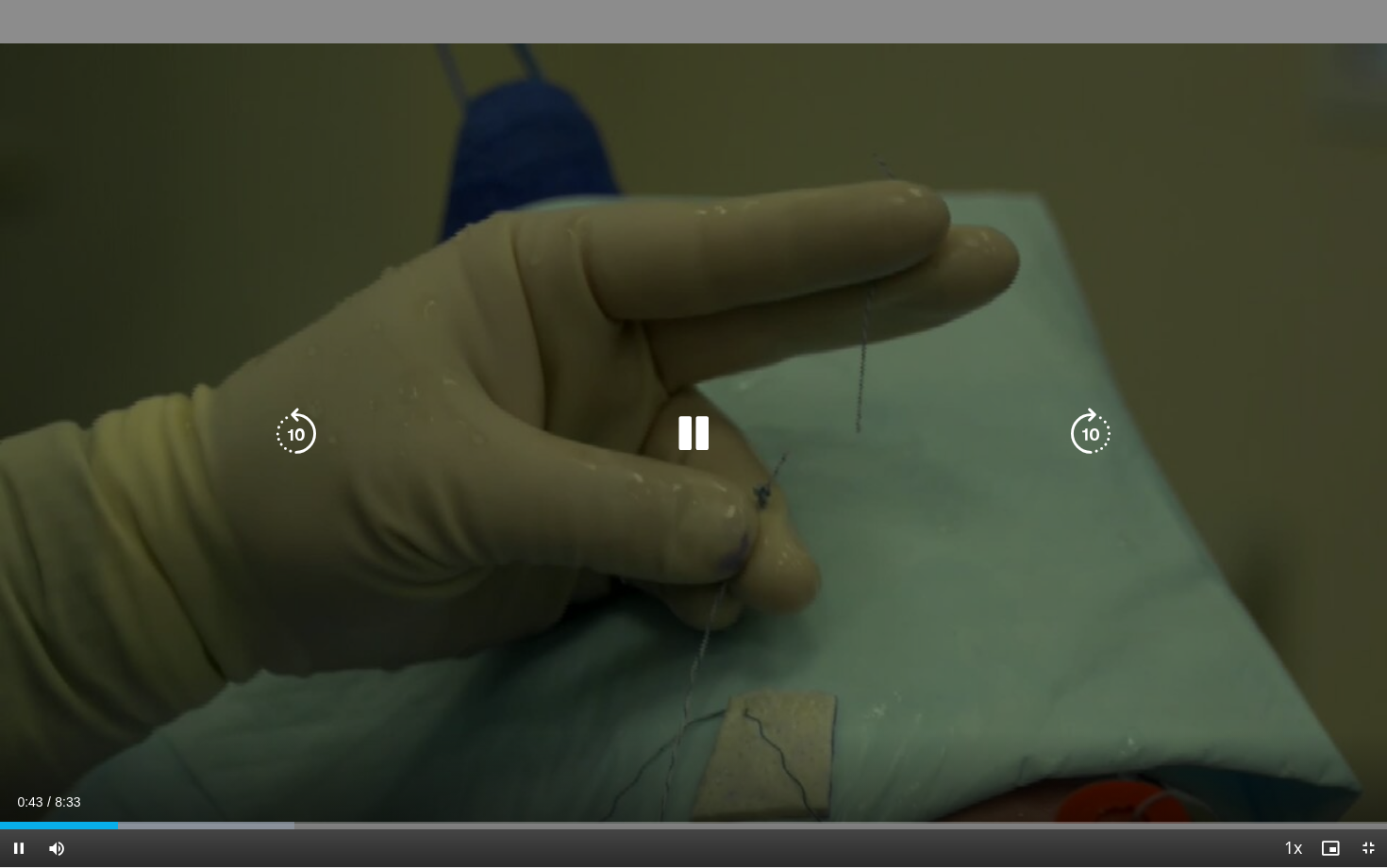 click at bounding box center [694, 434] 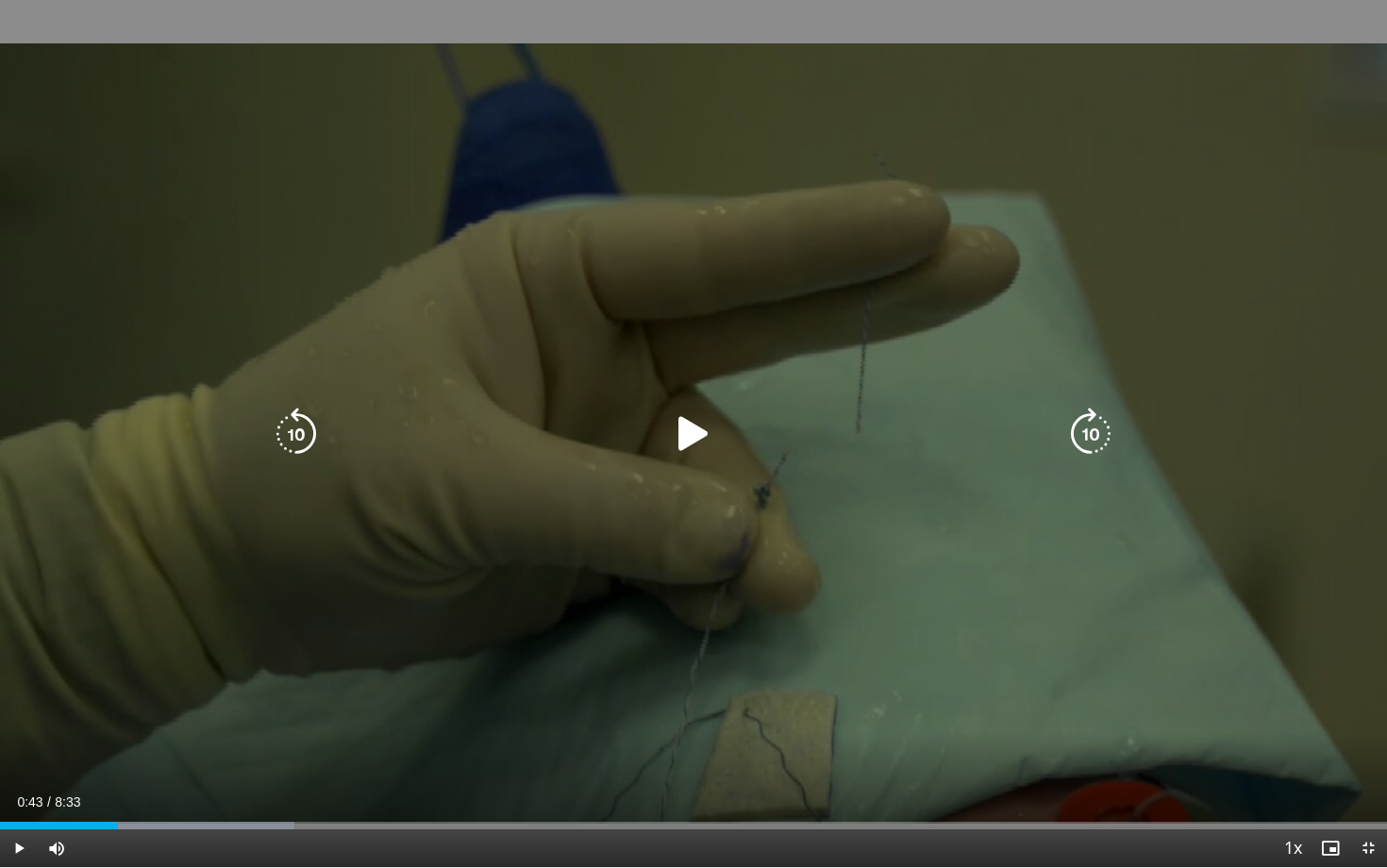 click at bounding box center [694, 434] 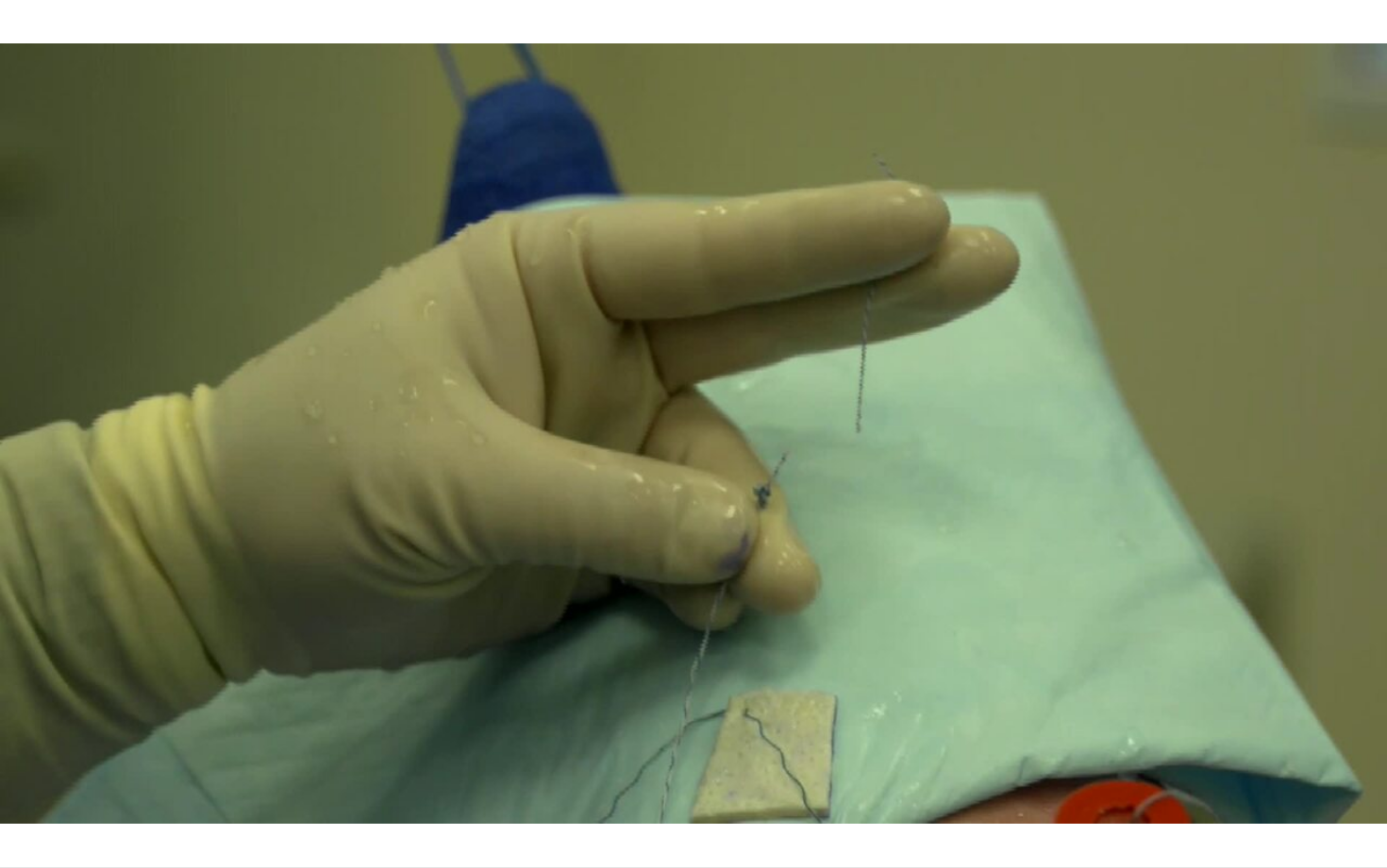type 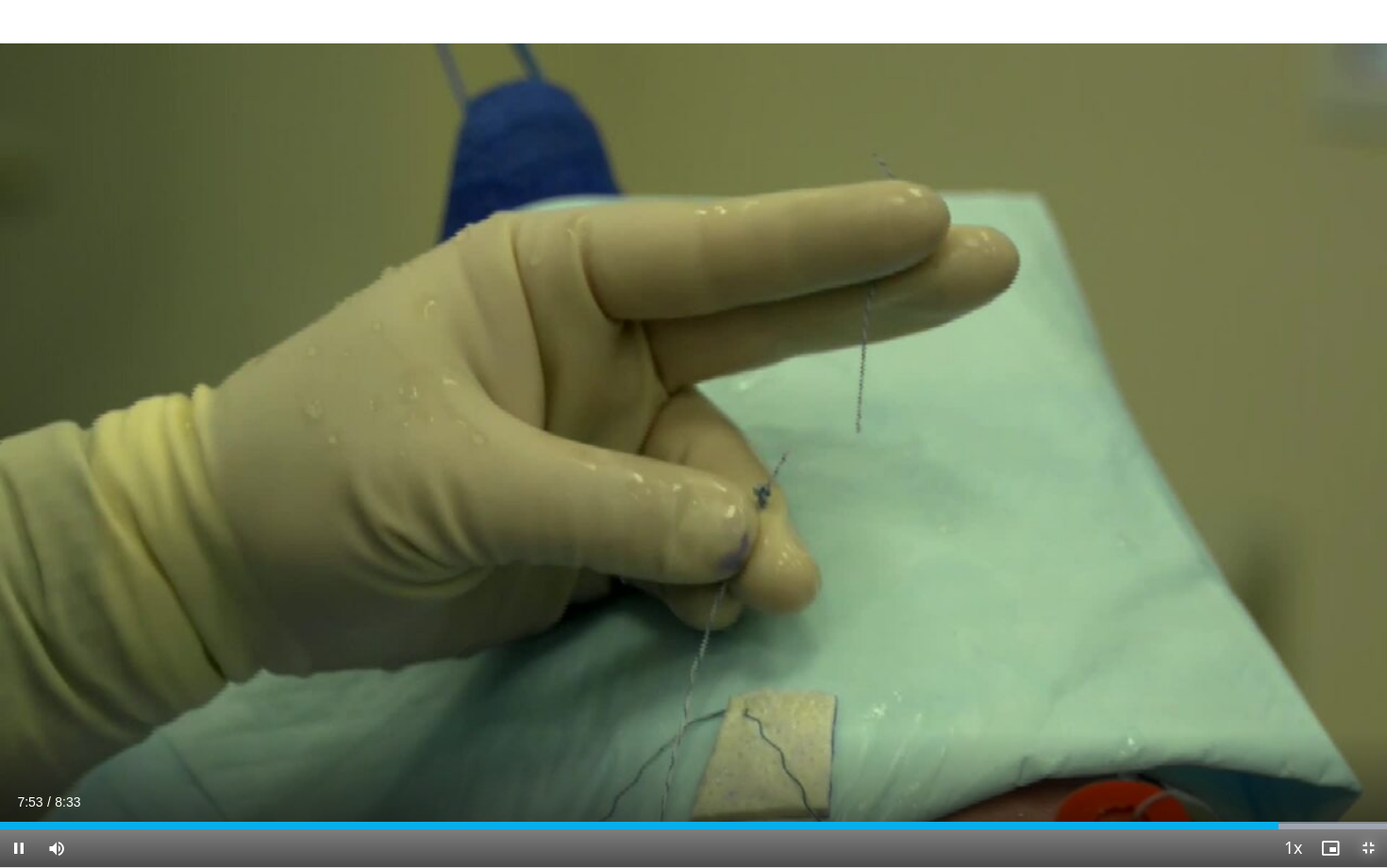 click at bounding box center [1368, 848] 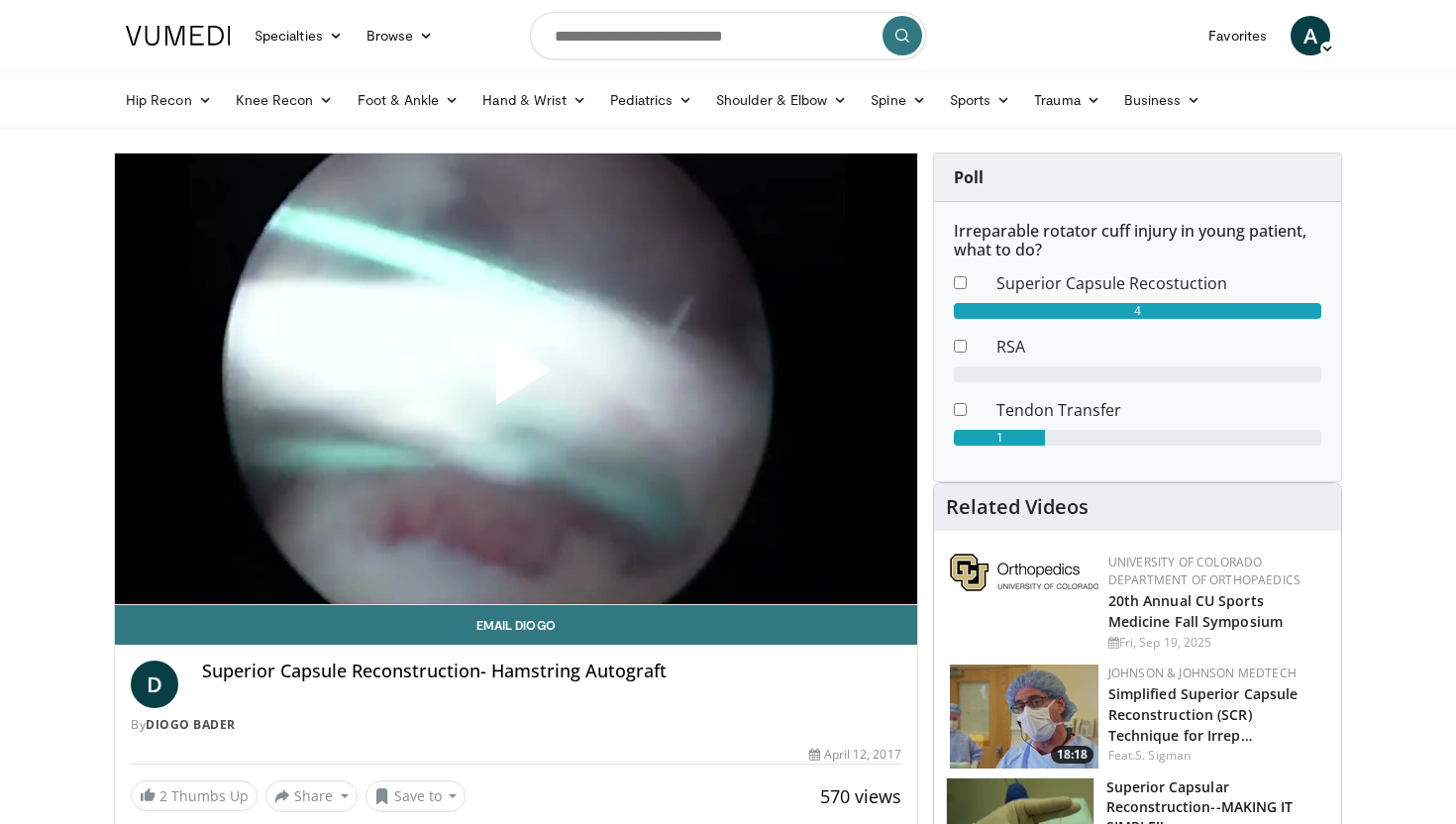 scroll, scrollTop: 855, scrollLeft: 0, axis: vertical 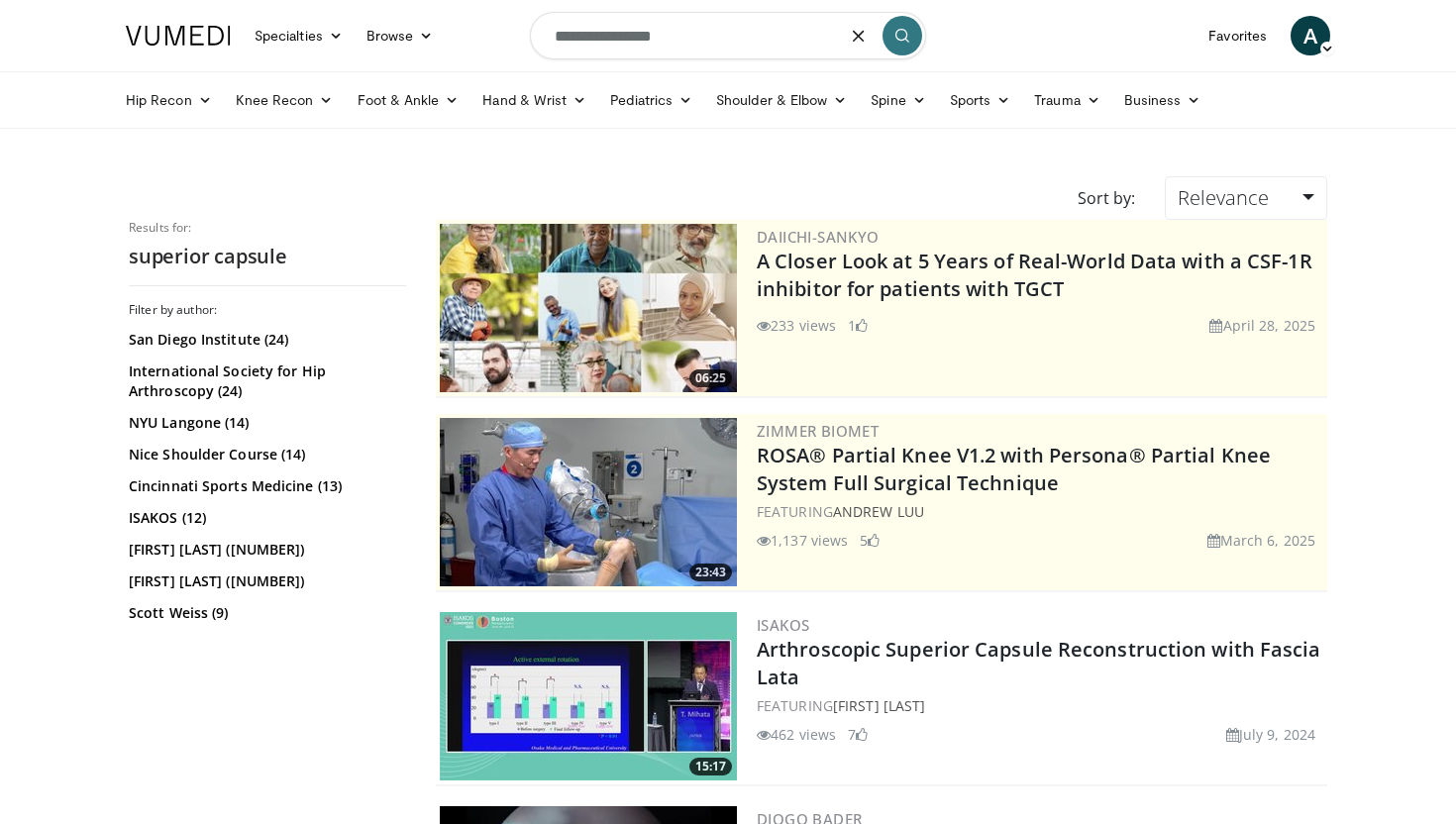 click on "**********" at bounding box center [728, 36] 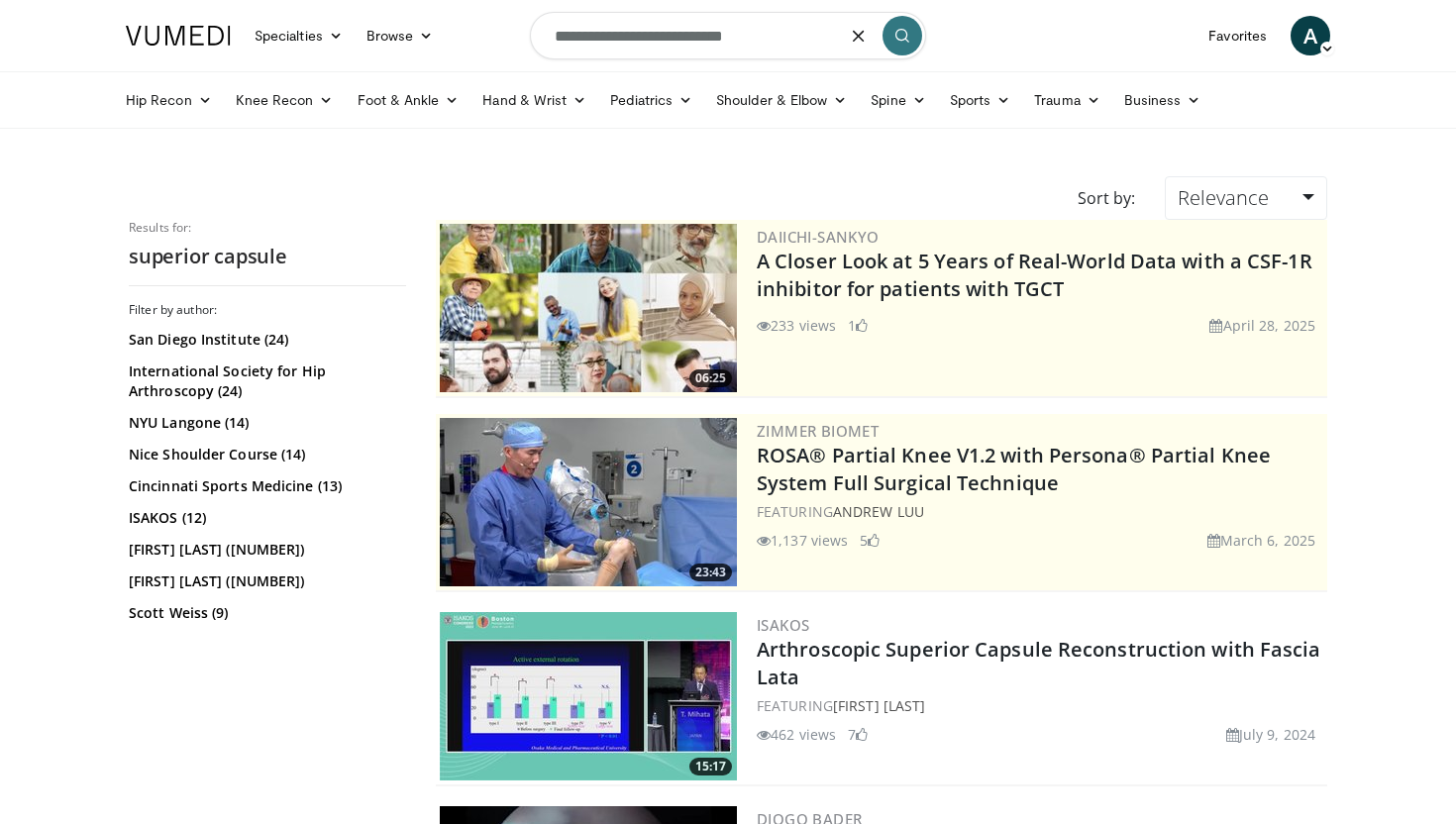 type on "**********" 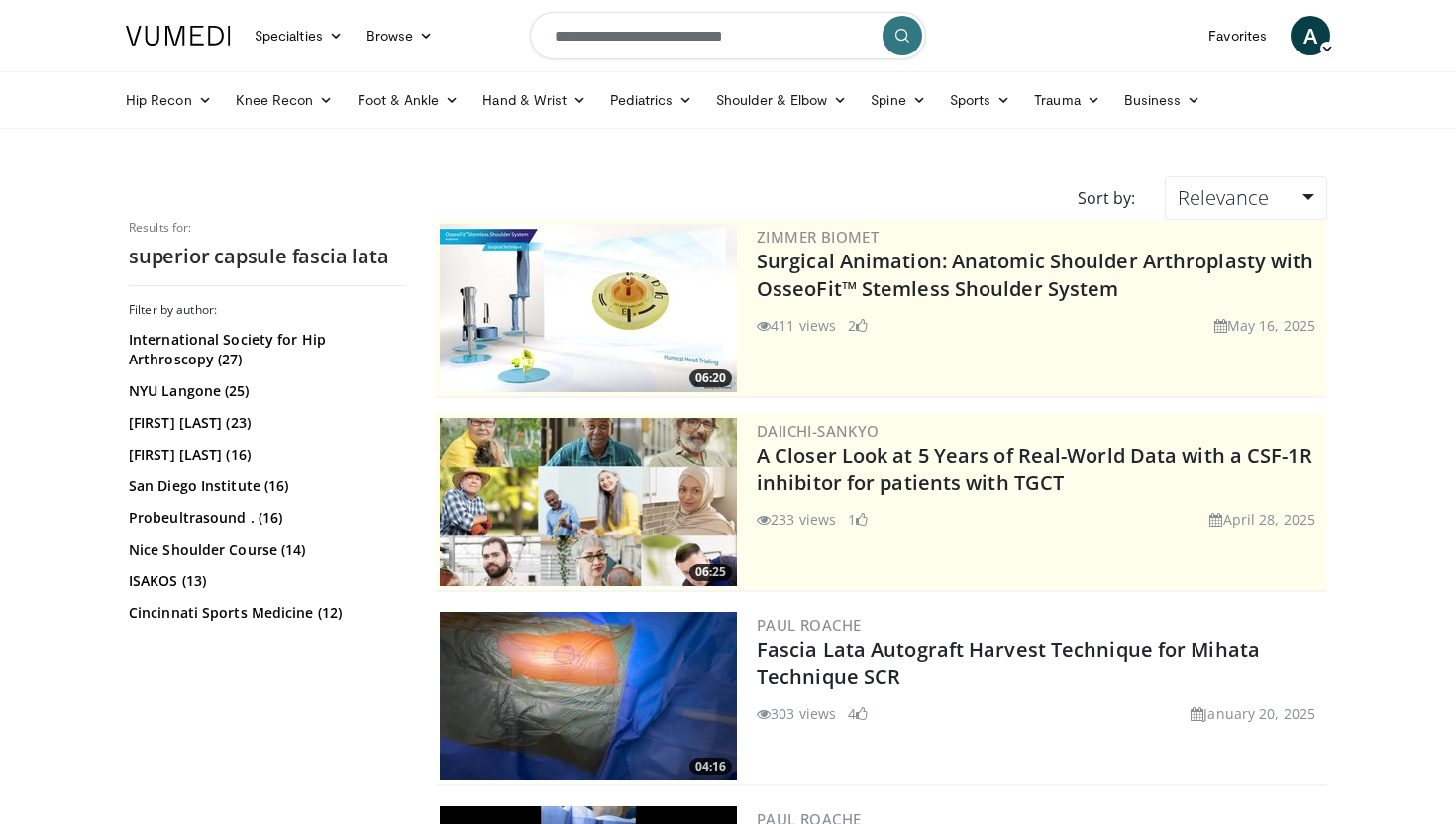 scroll, scrollTop: 0, scrollLeft: 0, axis: both 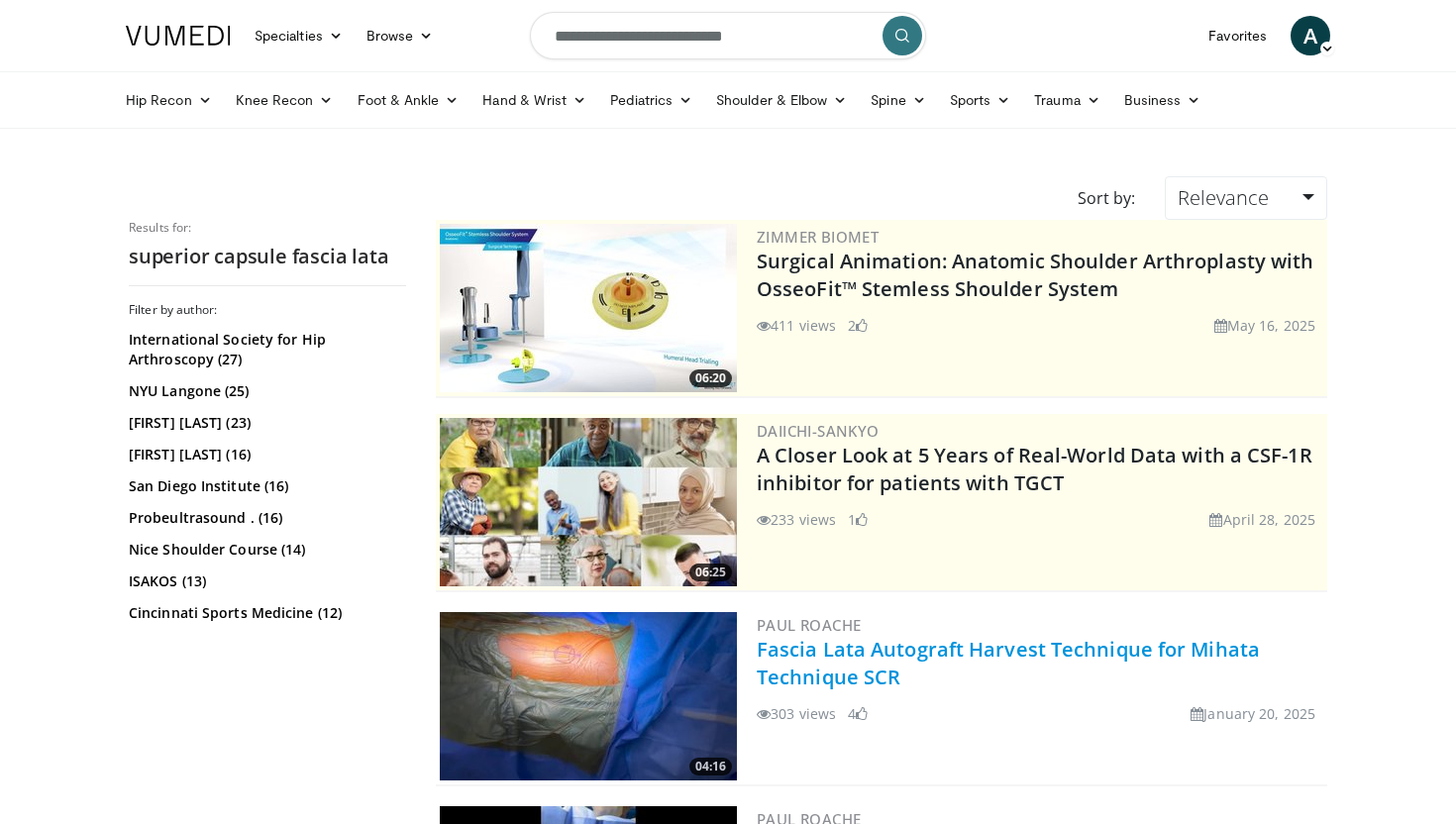 click on "Fascia Lata Autograft Harvest Technique for Mihata Technique SCR" at bounding box center (1008, 663) 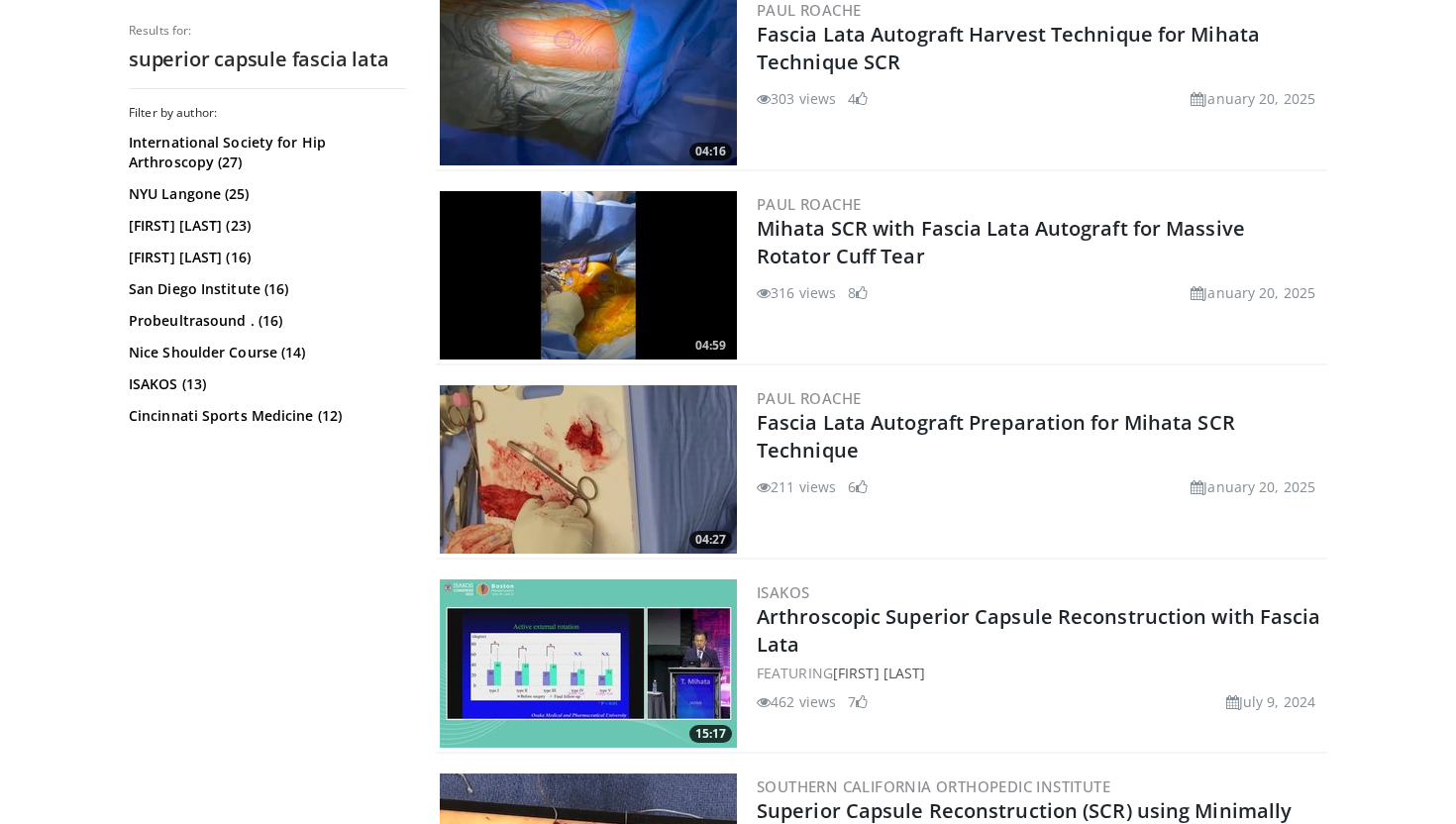 scroll, scrollTop: 689, scrollLeft: 0, axis: vertical 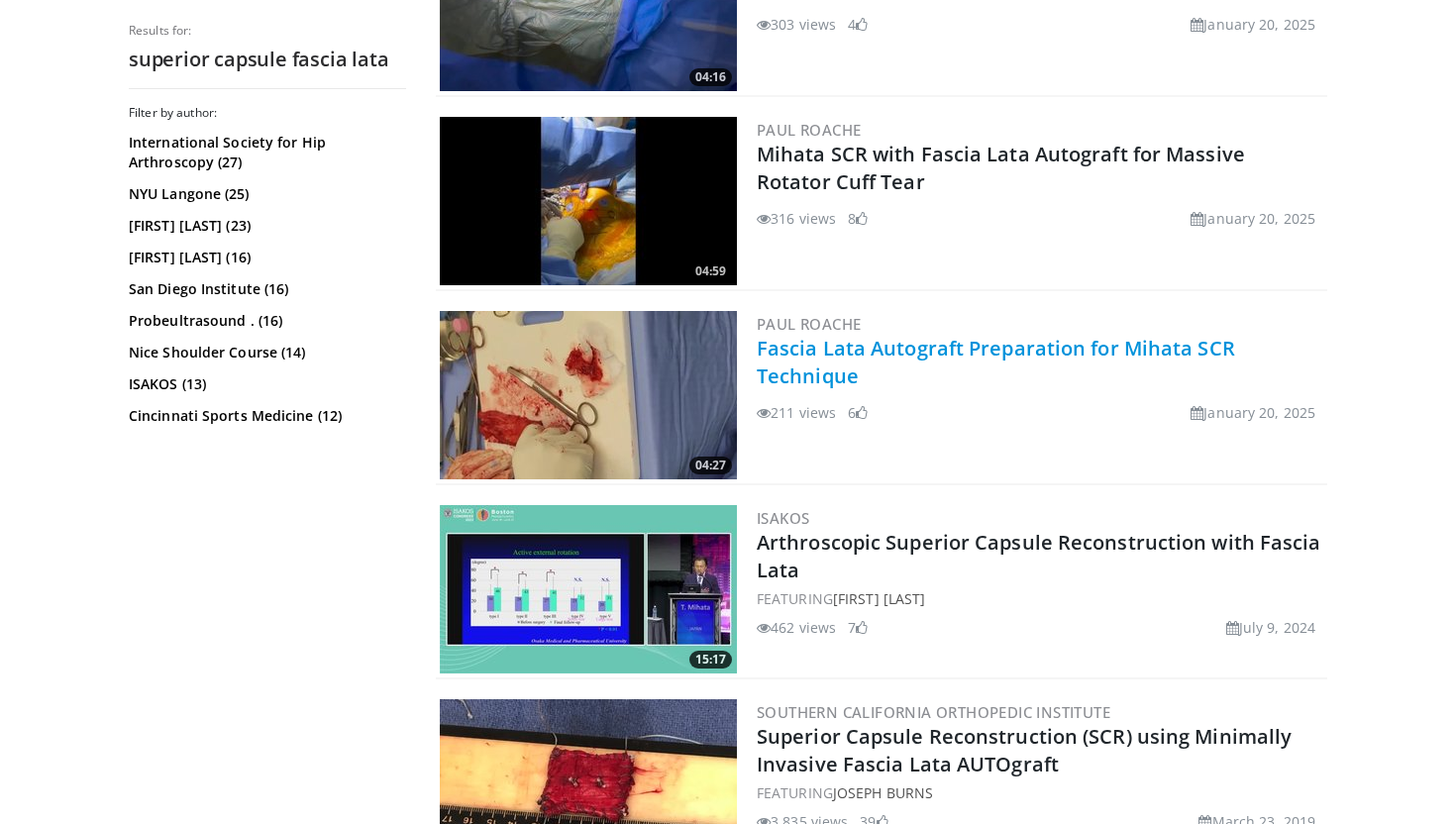 click on "Fascia Lata Autograft Preparation for Mihata SCR Technique" at bounding box center (995, 361) 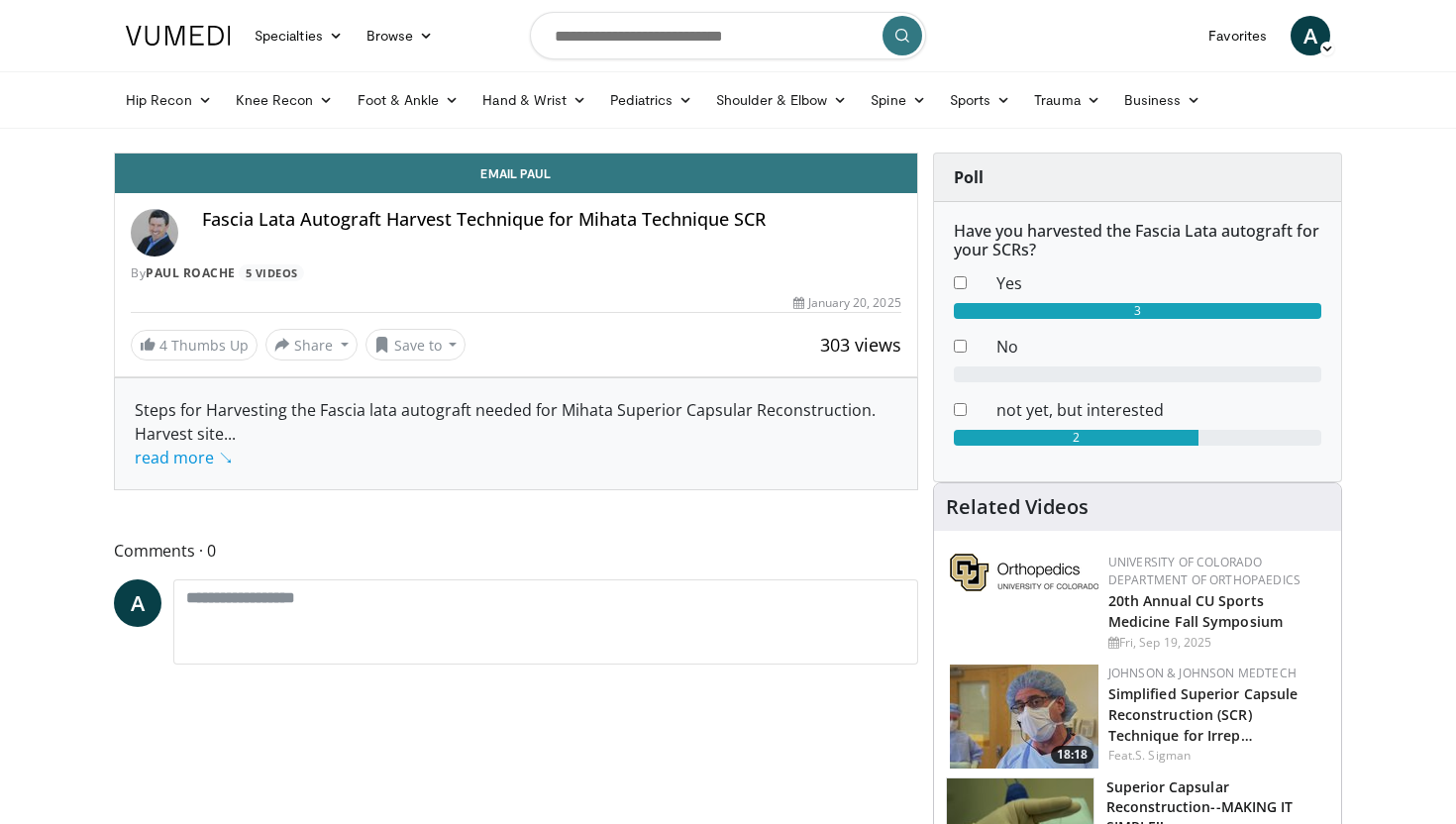 scroll, scrollTop: 0, scrollLeft: 0, axis: both 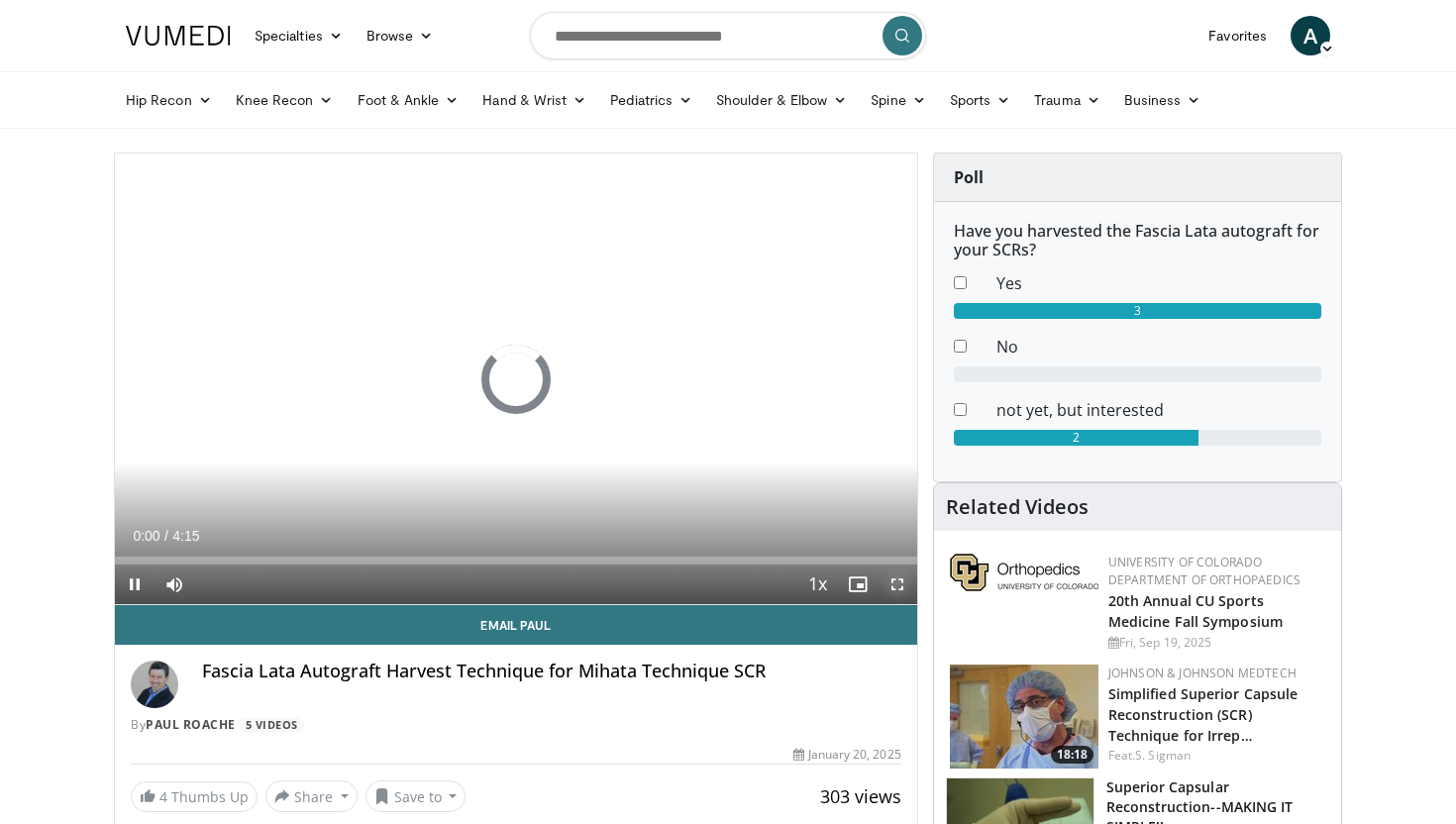 click at bounding box center (897, 584) 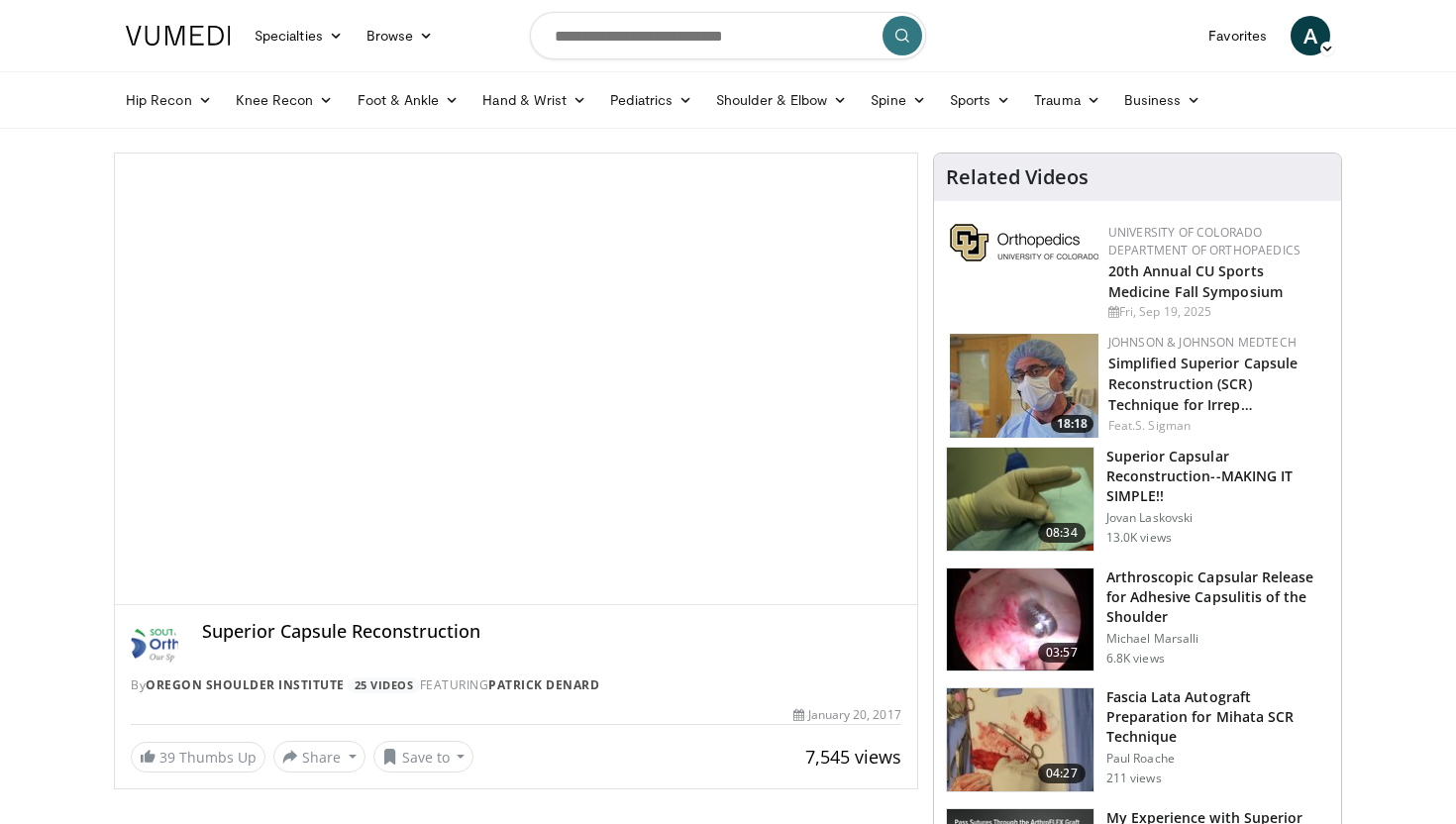 scroll, scrollTop: 0, scrollLeft: 0, axis: both 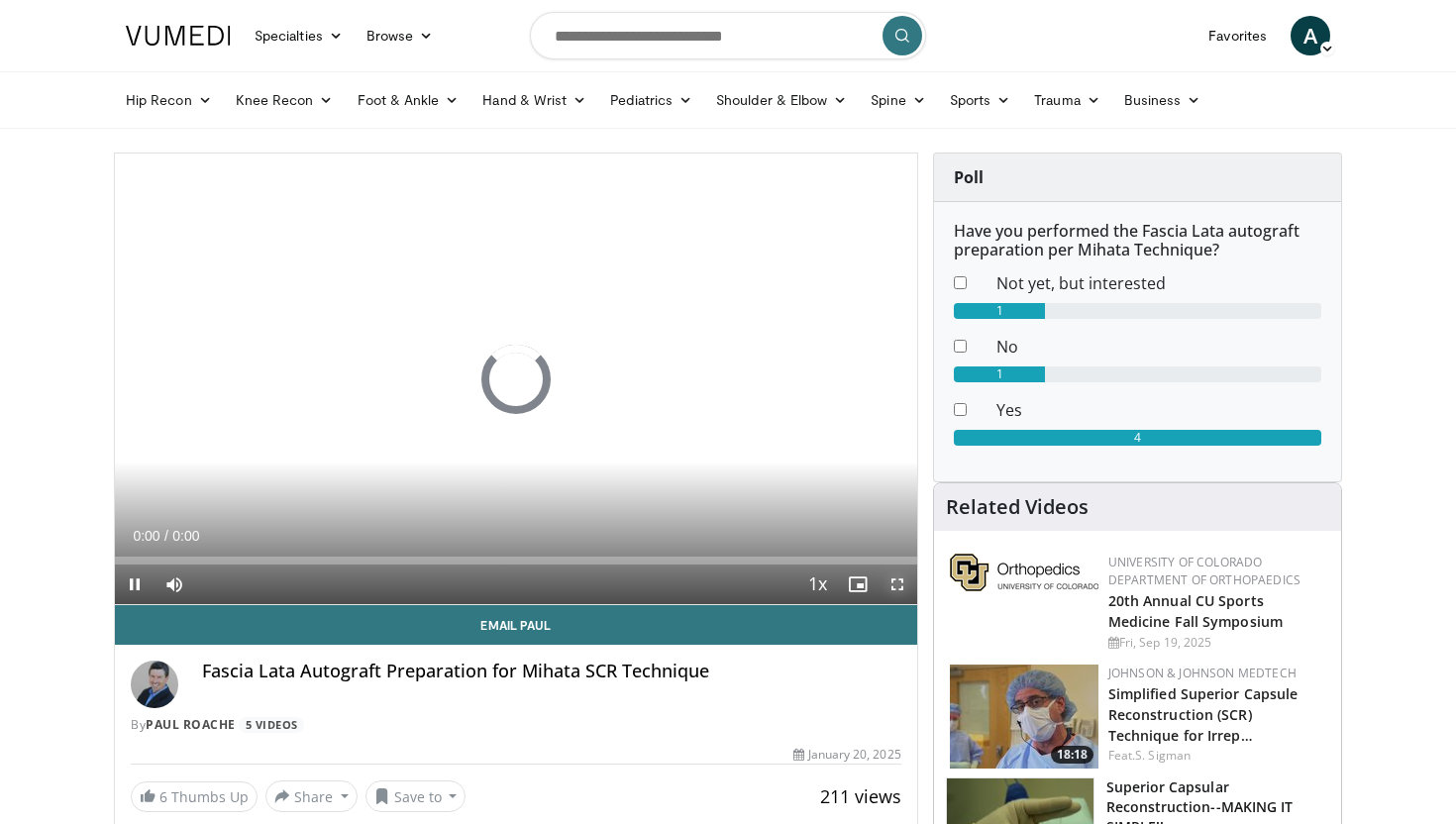 click at bounding box center (897, 584) 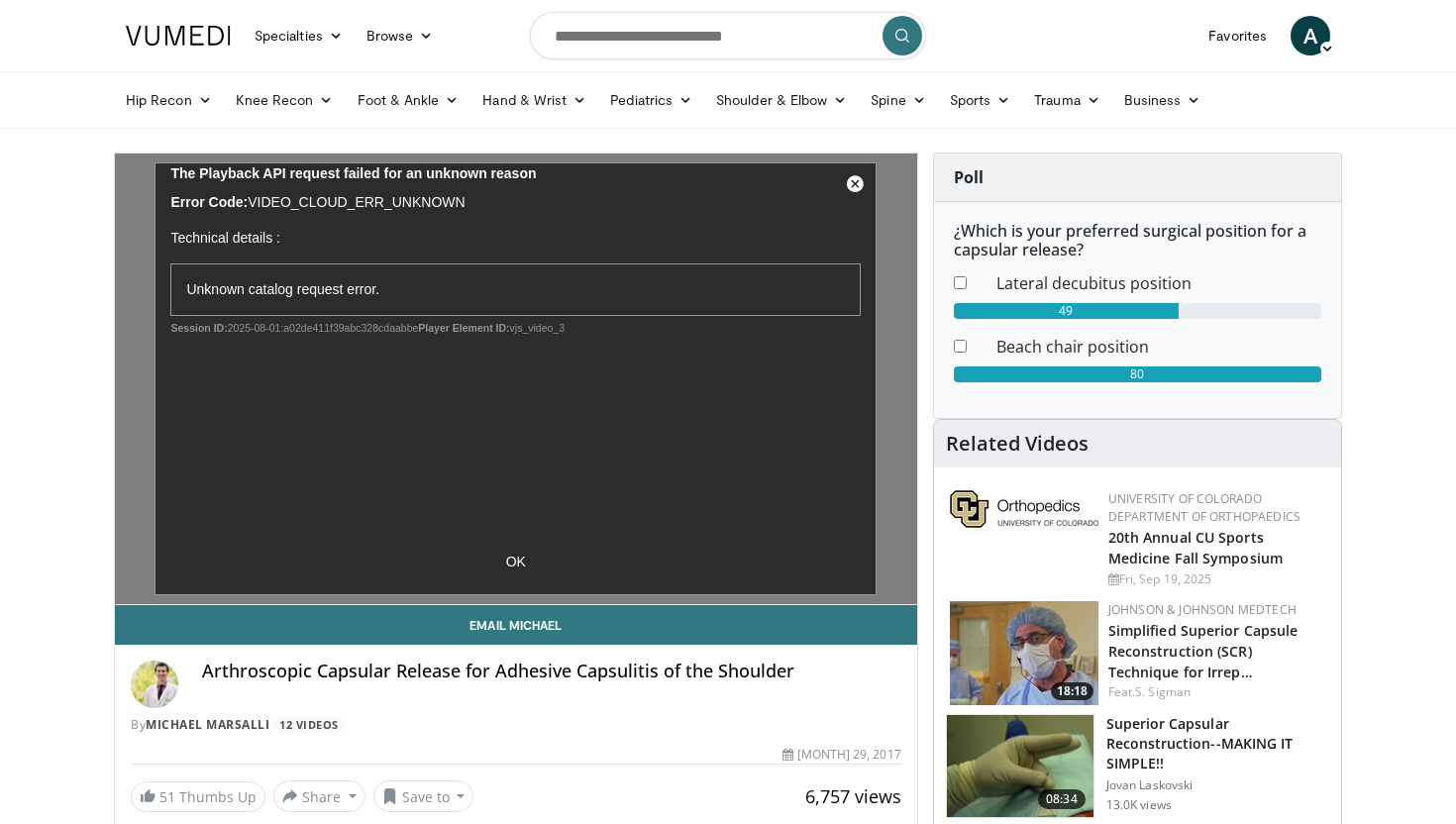 scroll, scrollTop: 0, scrollLeft: 0, axis: both 